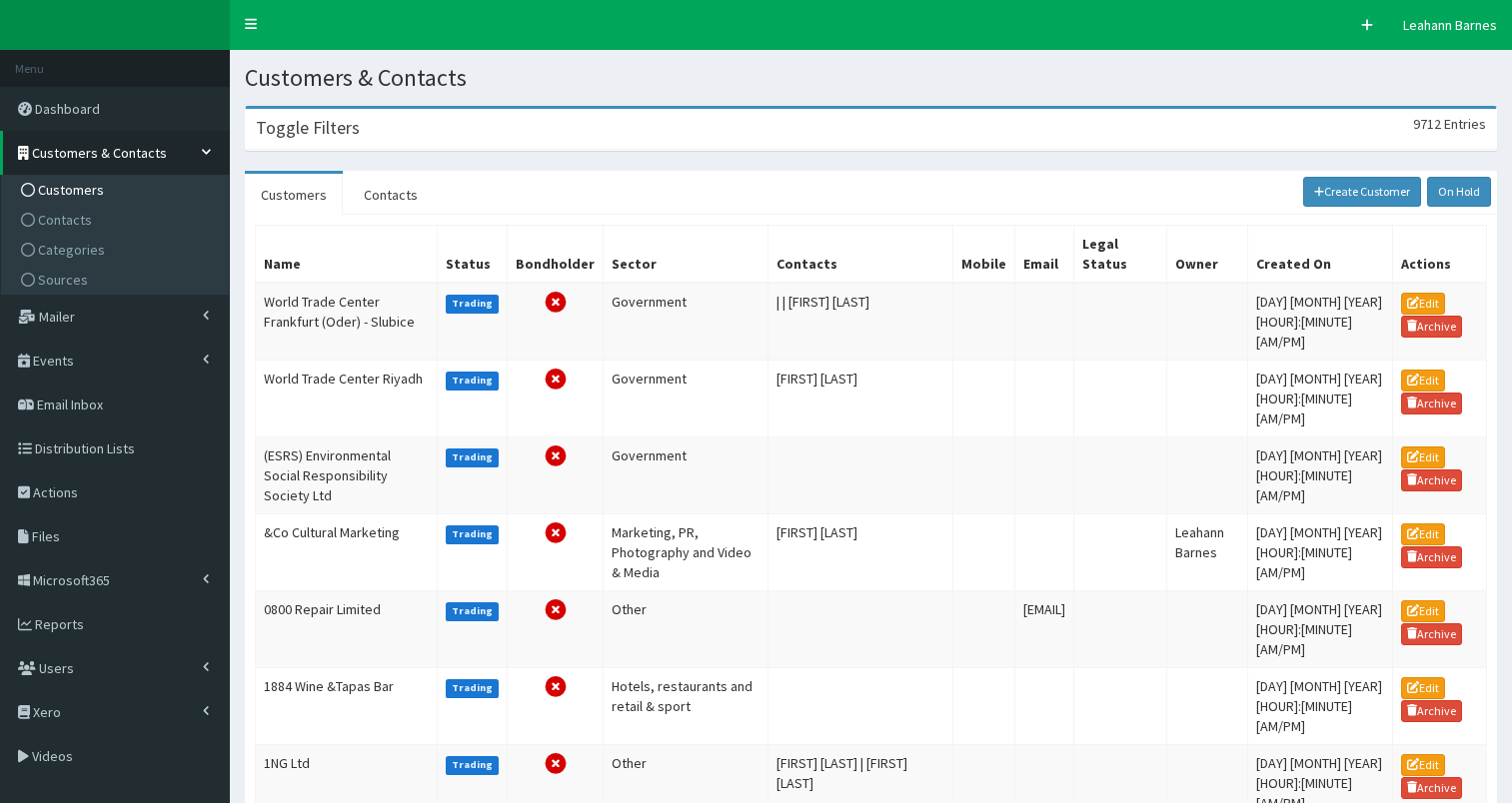 scroll, scrollTop: 0, scrollLeft: 0, axis: both 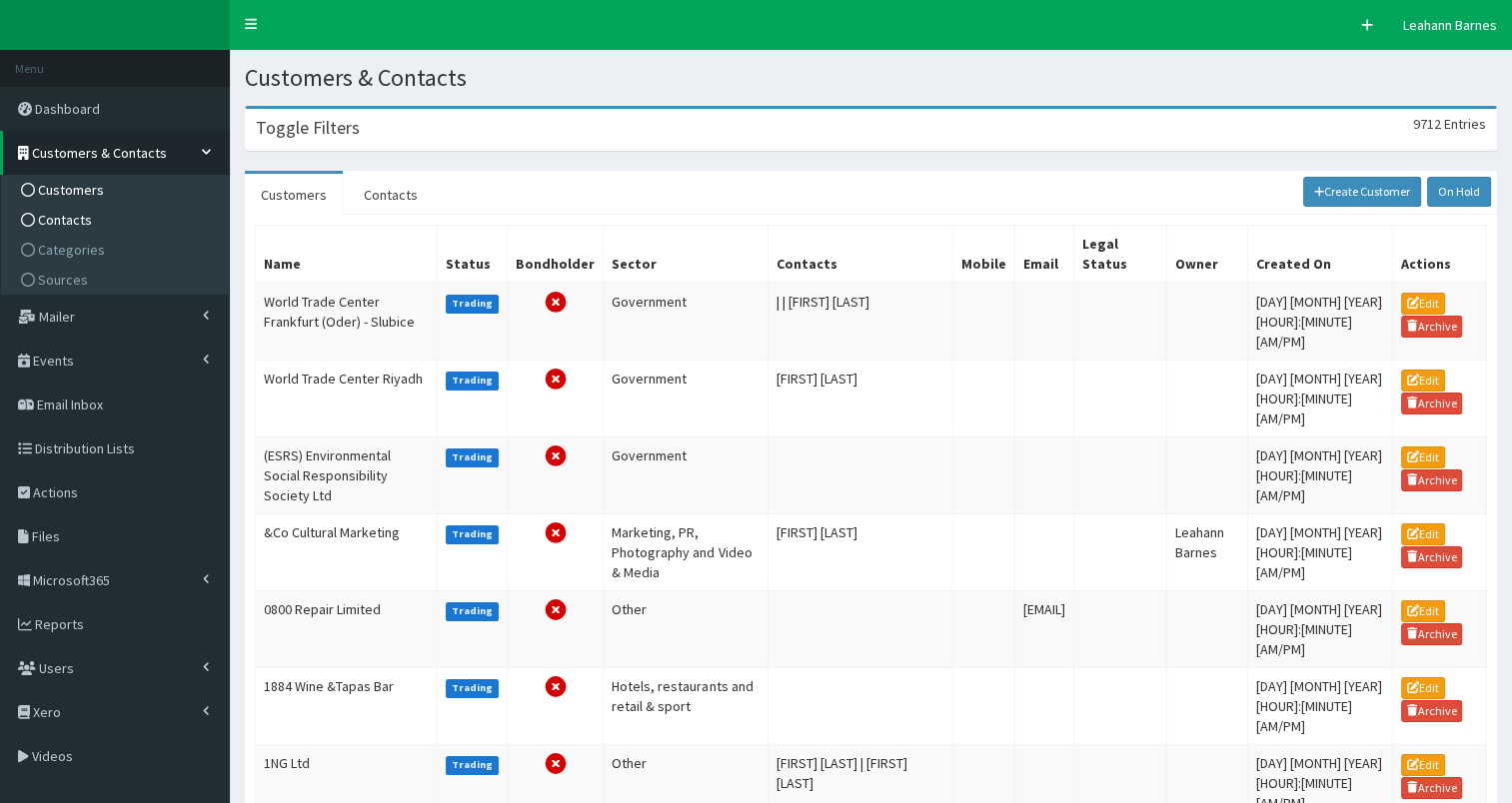 click on "Contacts" at bounding box center [65, 220] 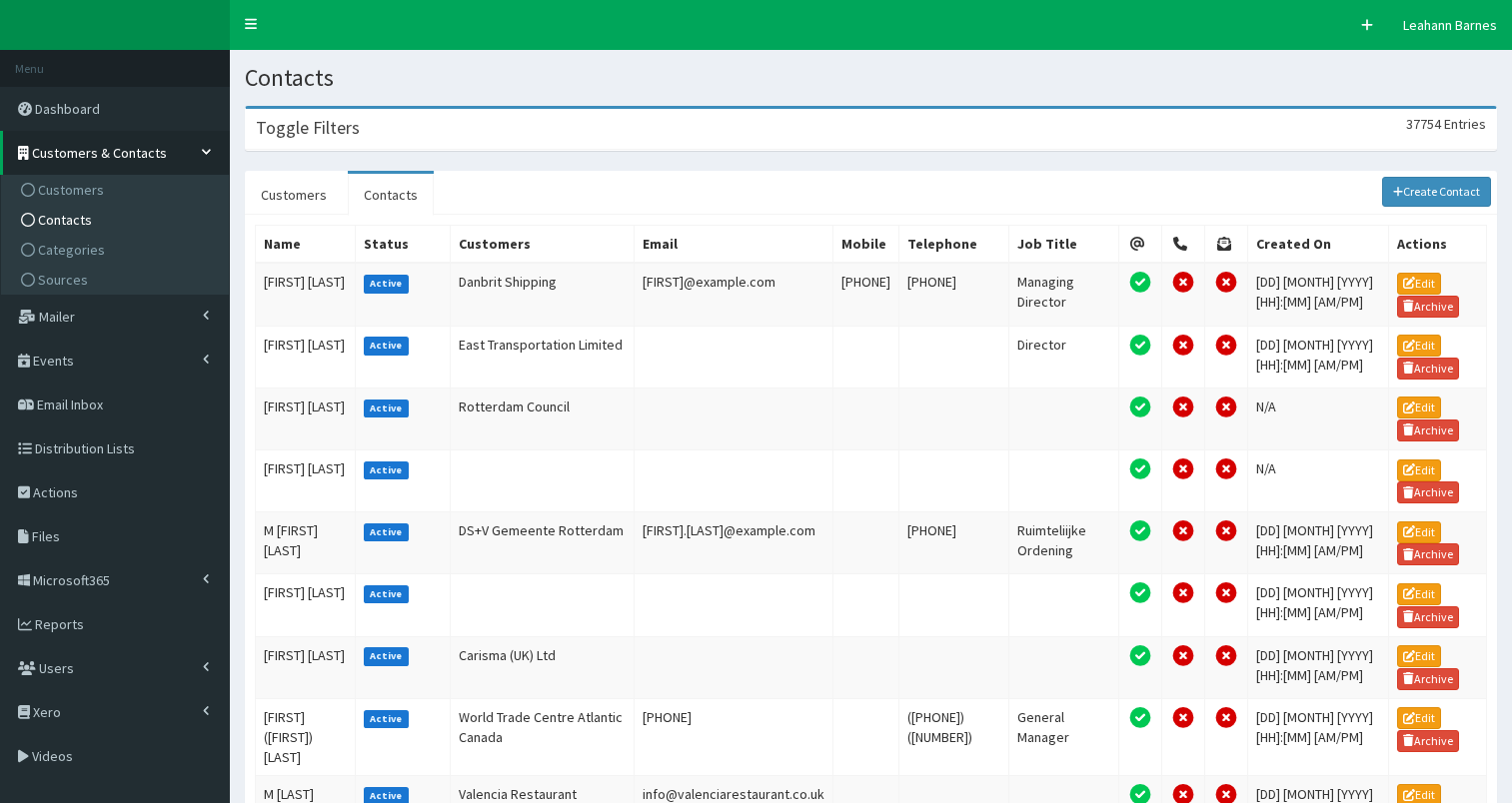 scroll, scrollTop: 0, scrollLeft: 0, axis: both 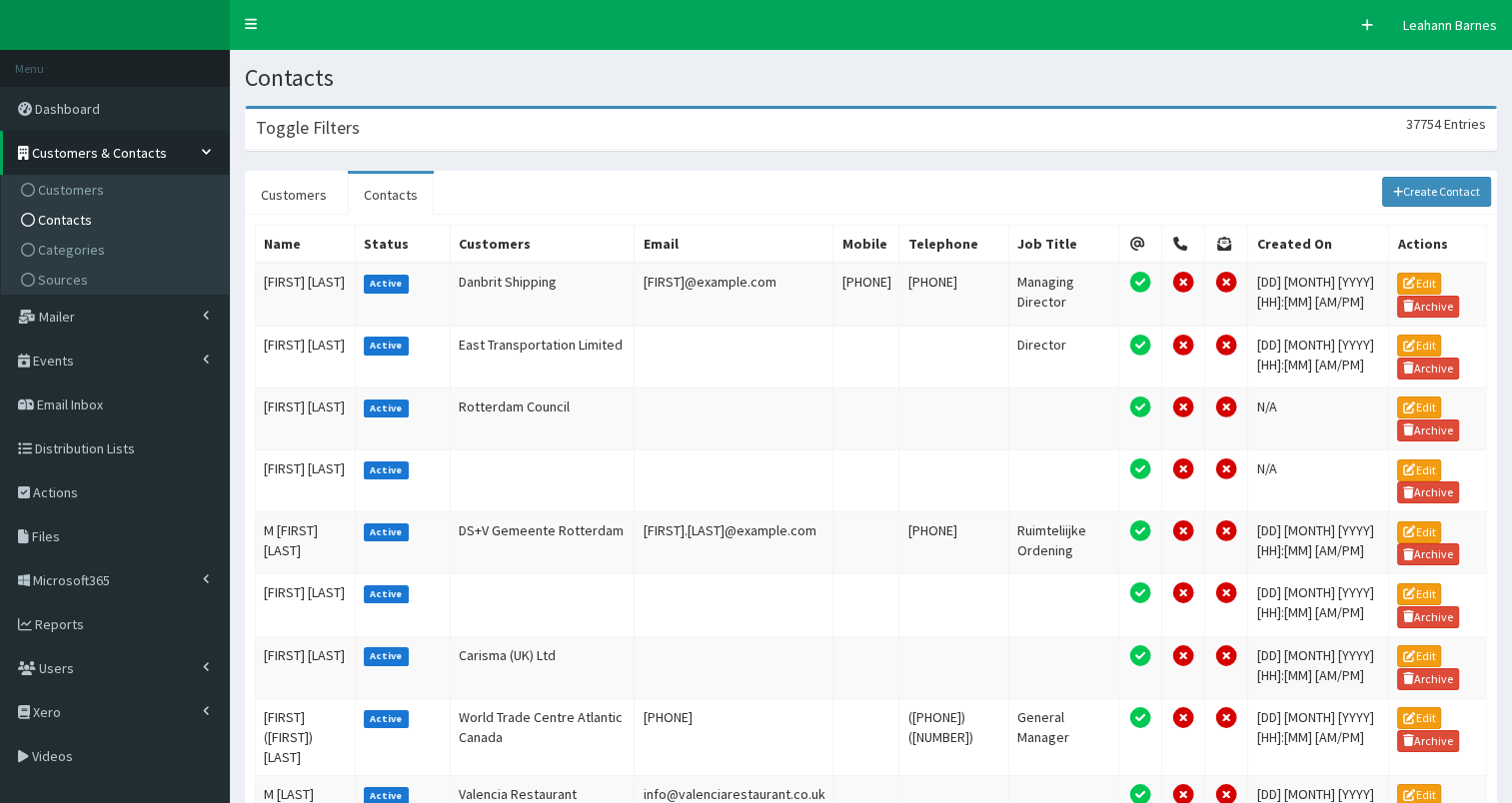 click on "Toggle Filters
37754   Entries" at bounding box center (870, 129) 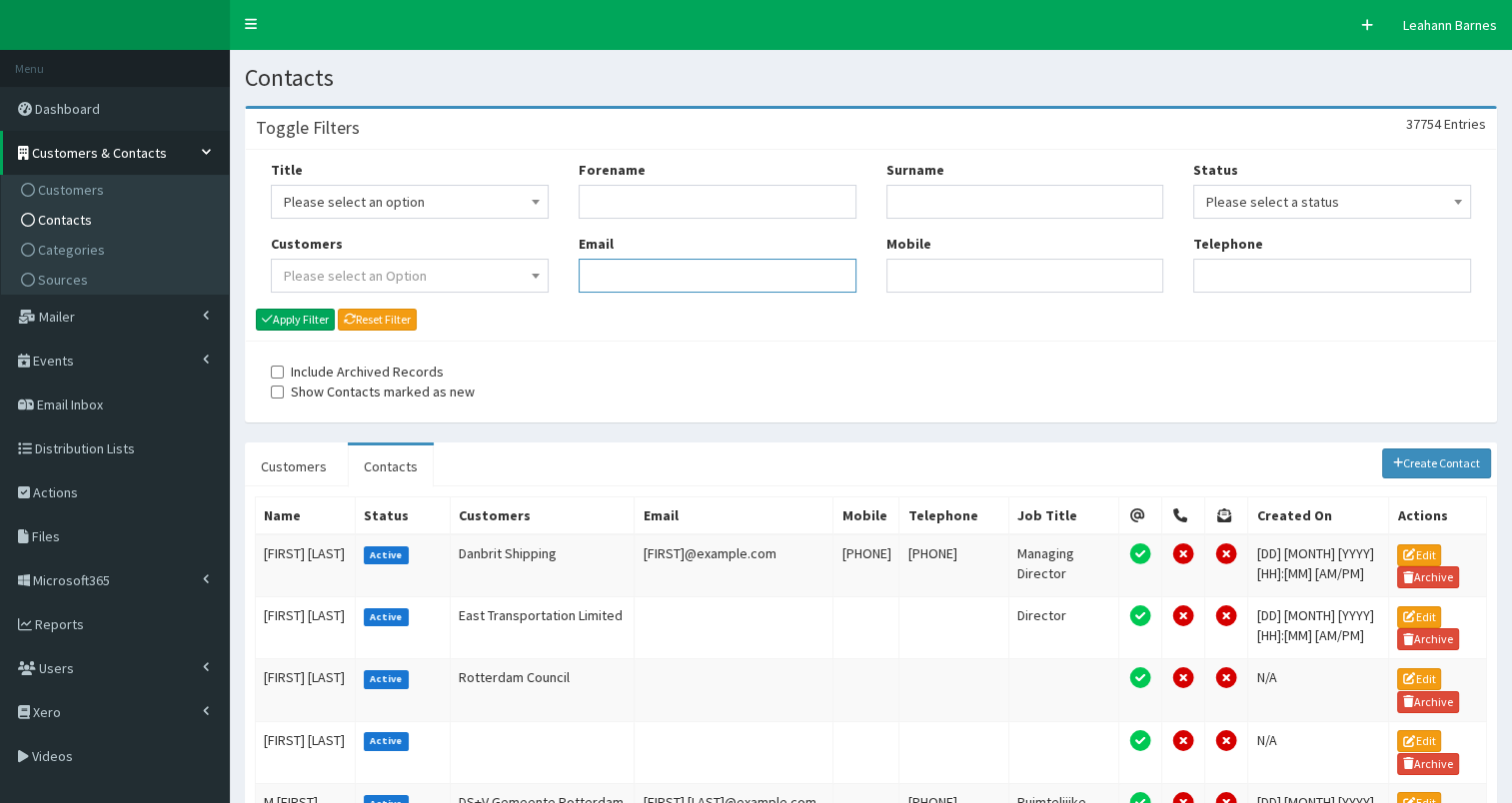 click on "Email" at bounding box center (718, 276) 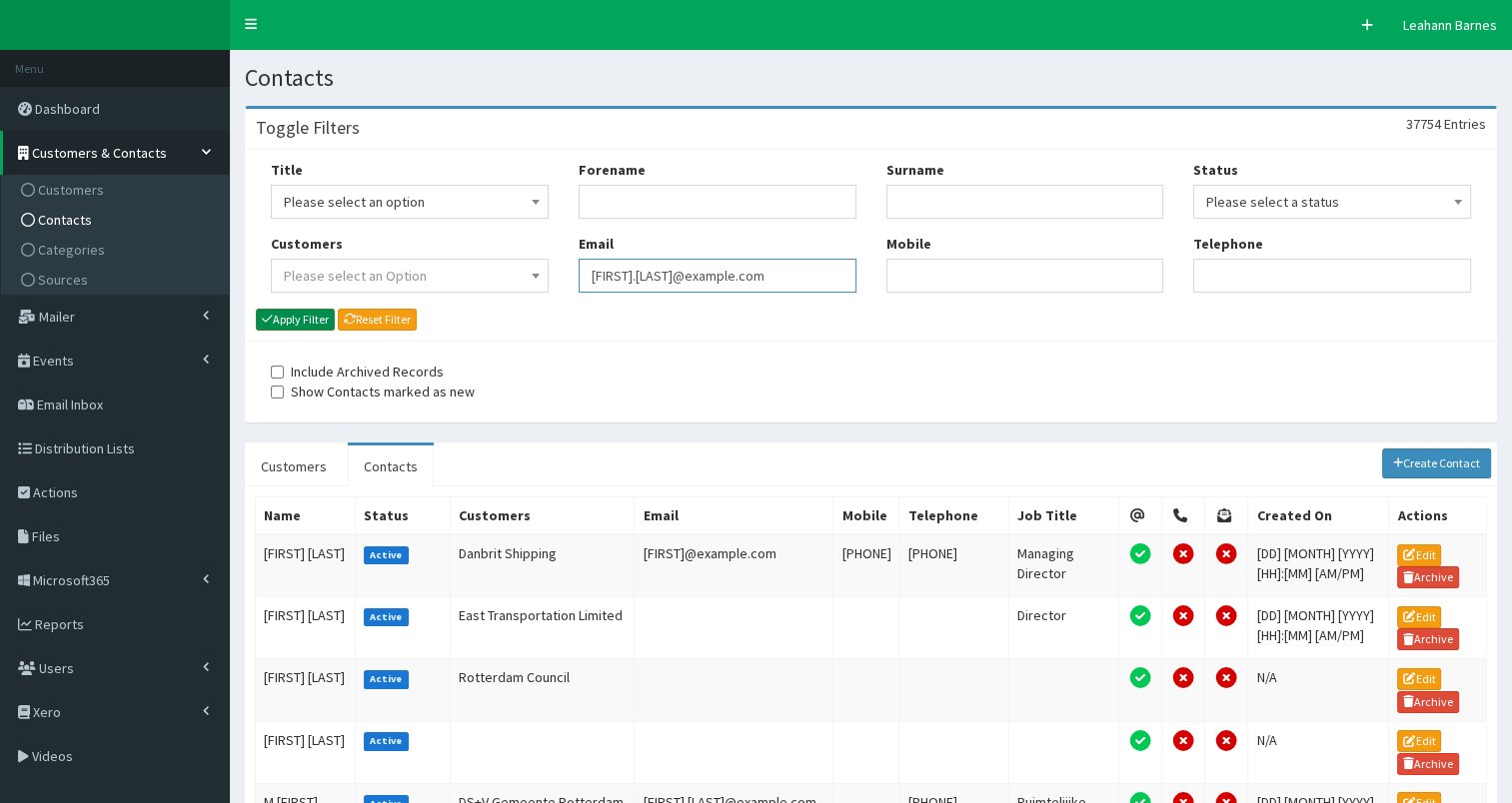 type on "[FIRST].[LAST]@example.com" 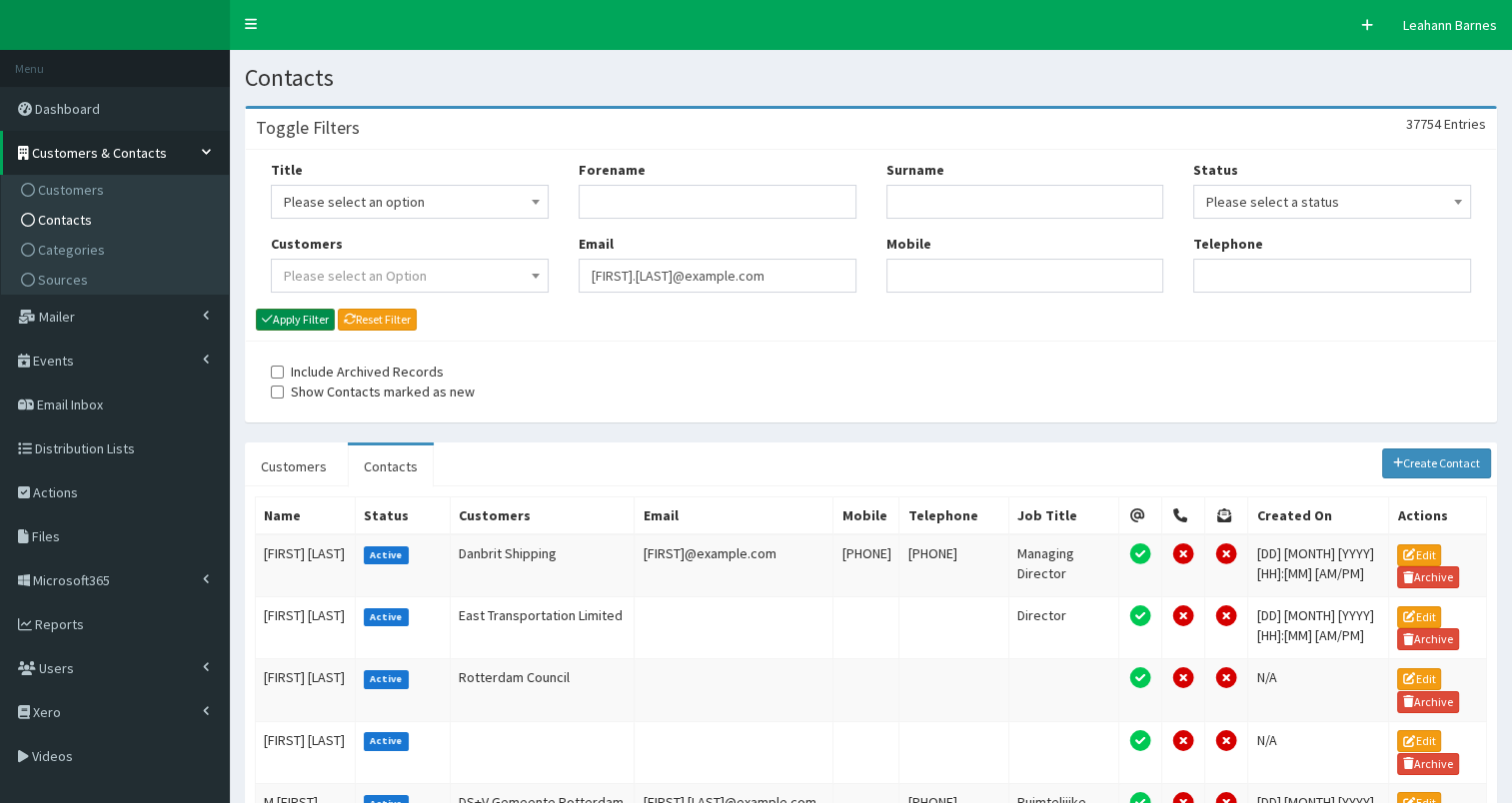 click on "Apply Filter" at bounding box center (295, 320) 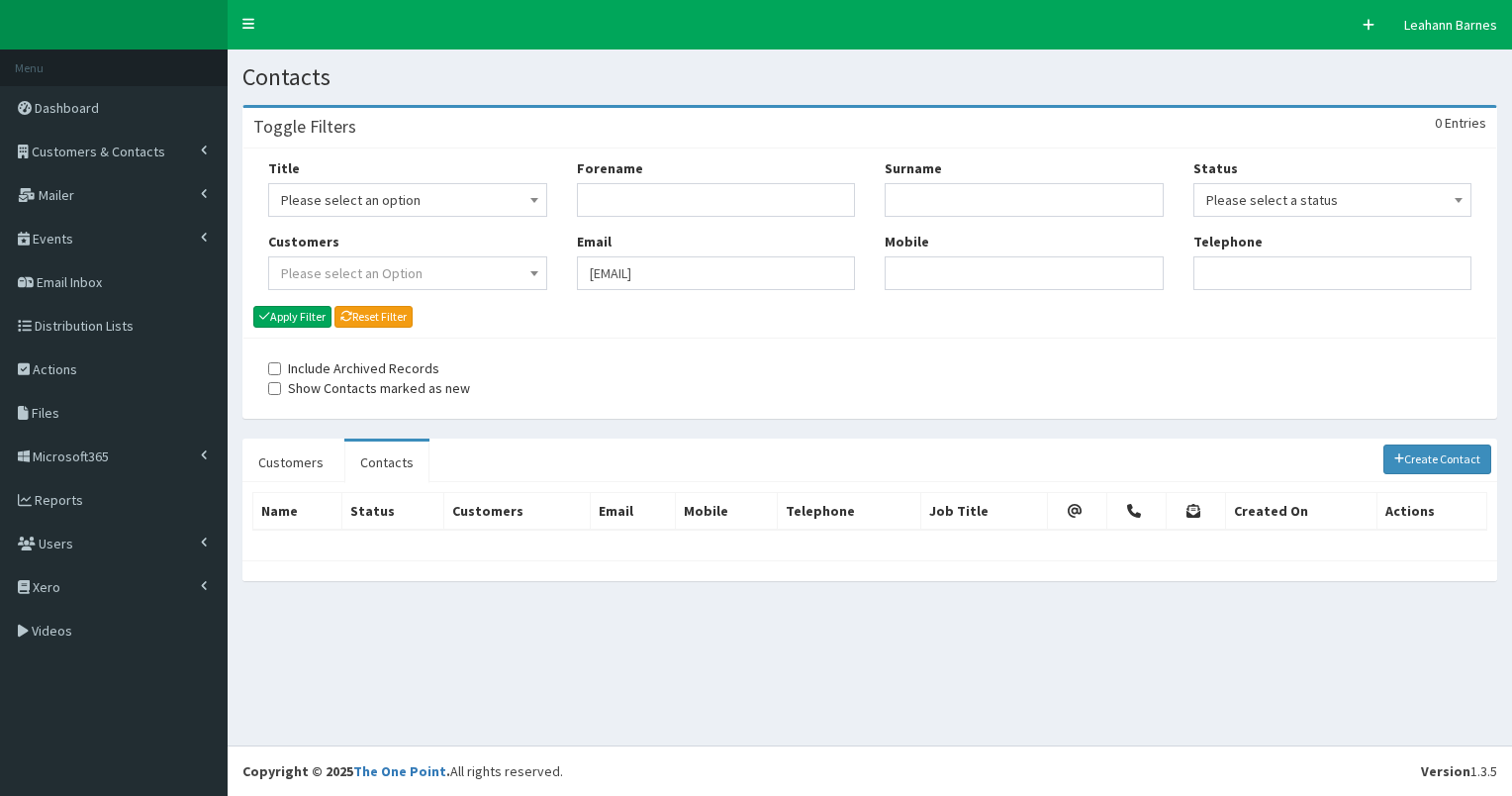 scroll, scrollTop: 0, scrollLeft: 0, axis: both 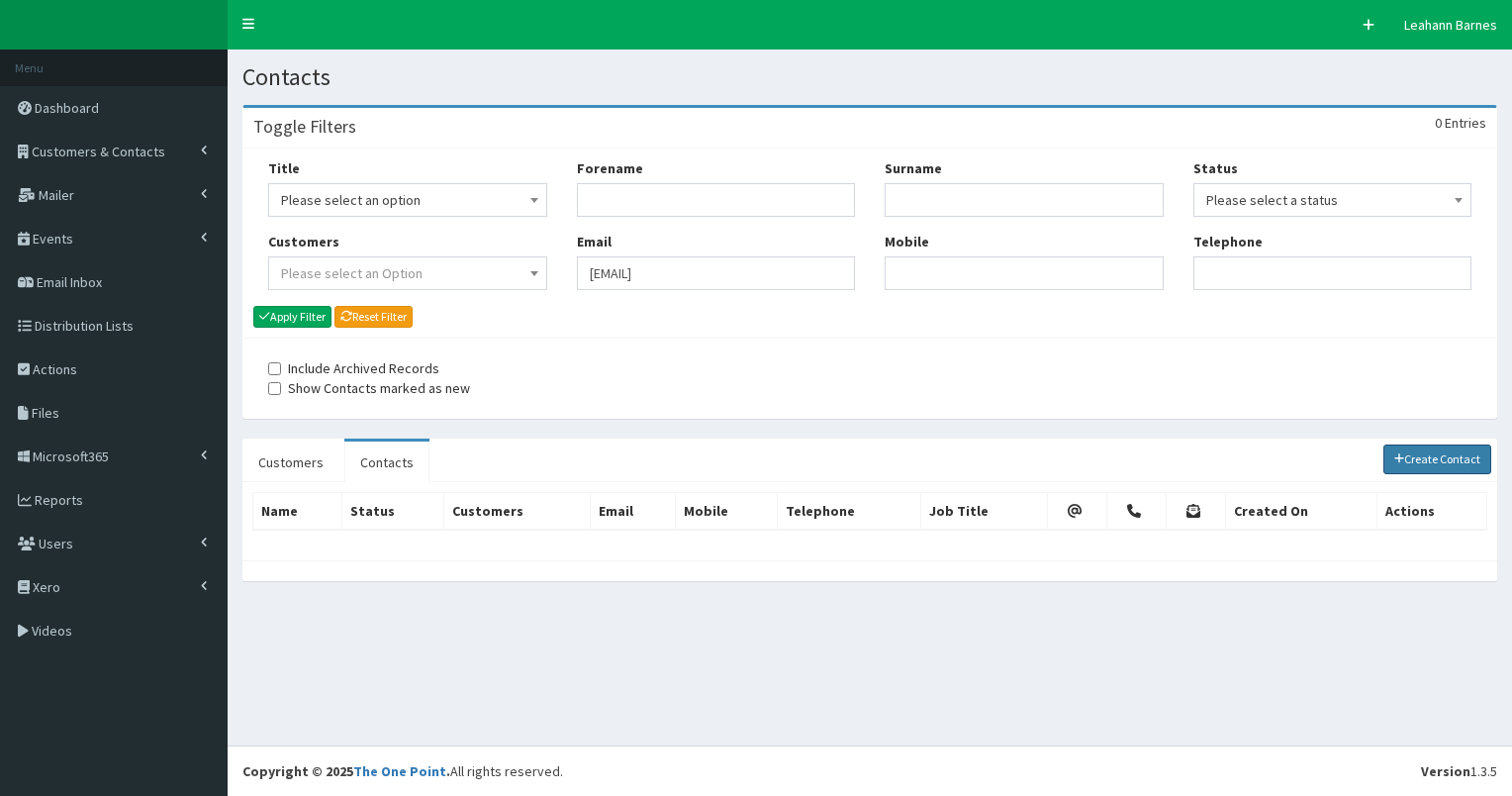 click on "Create Contact" at bounding box center (1438, 459) 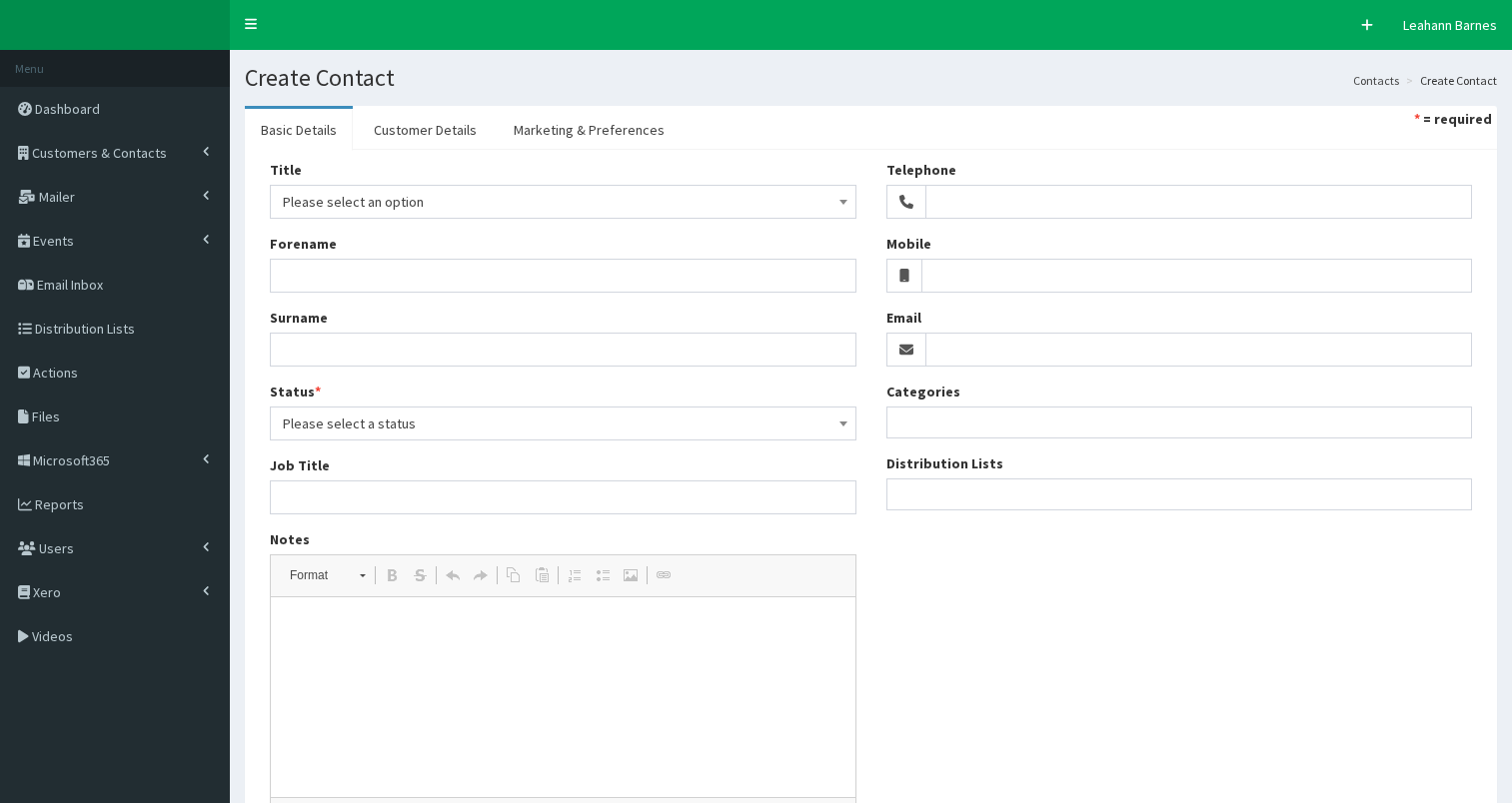 select 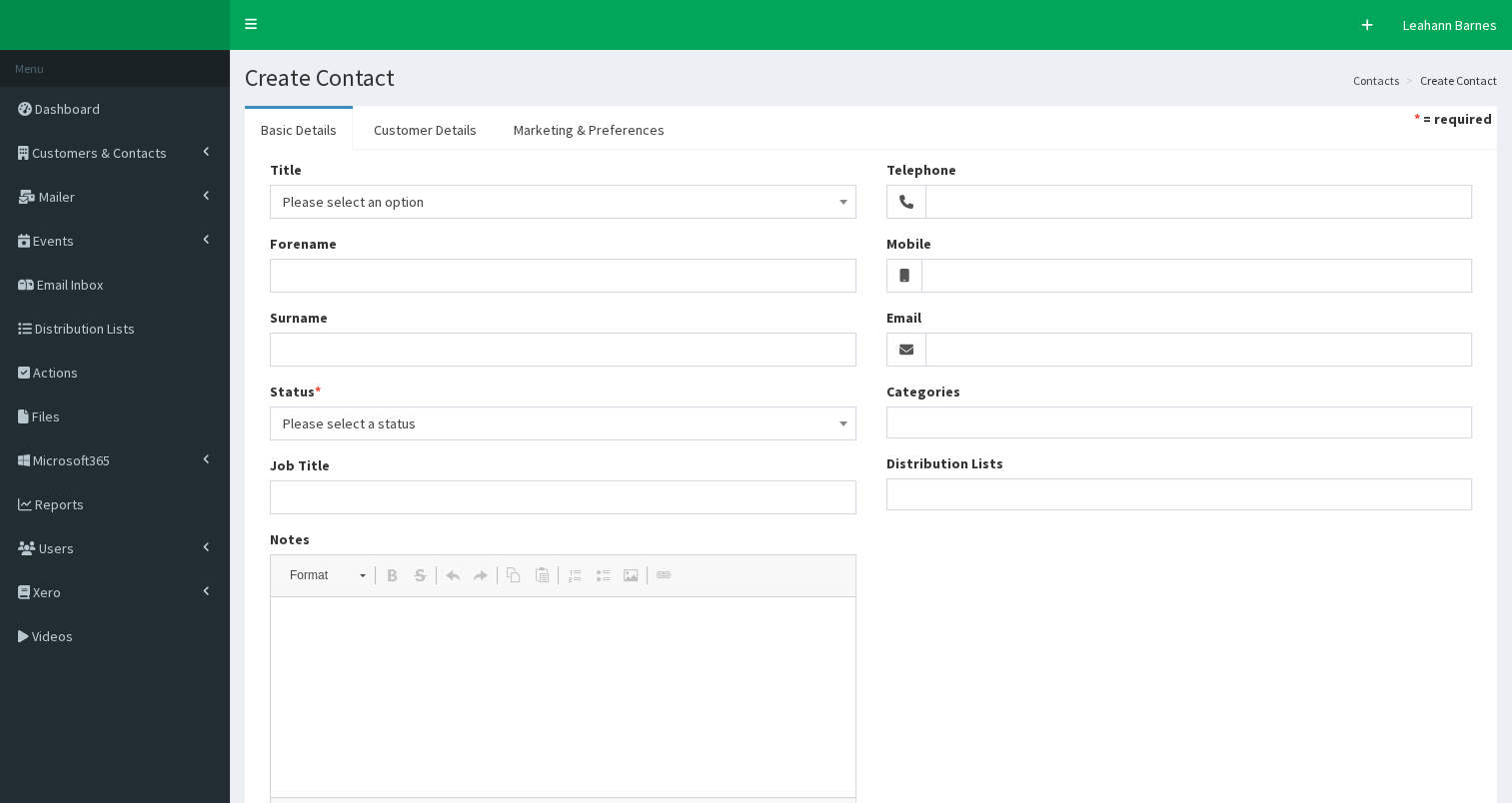 scroll, scrollTop: 0, scrollLeft: 0, axis: both 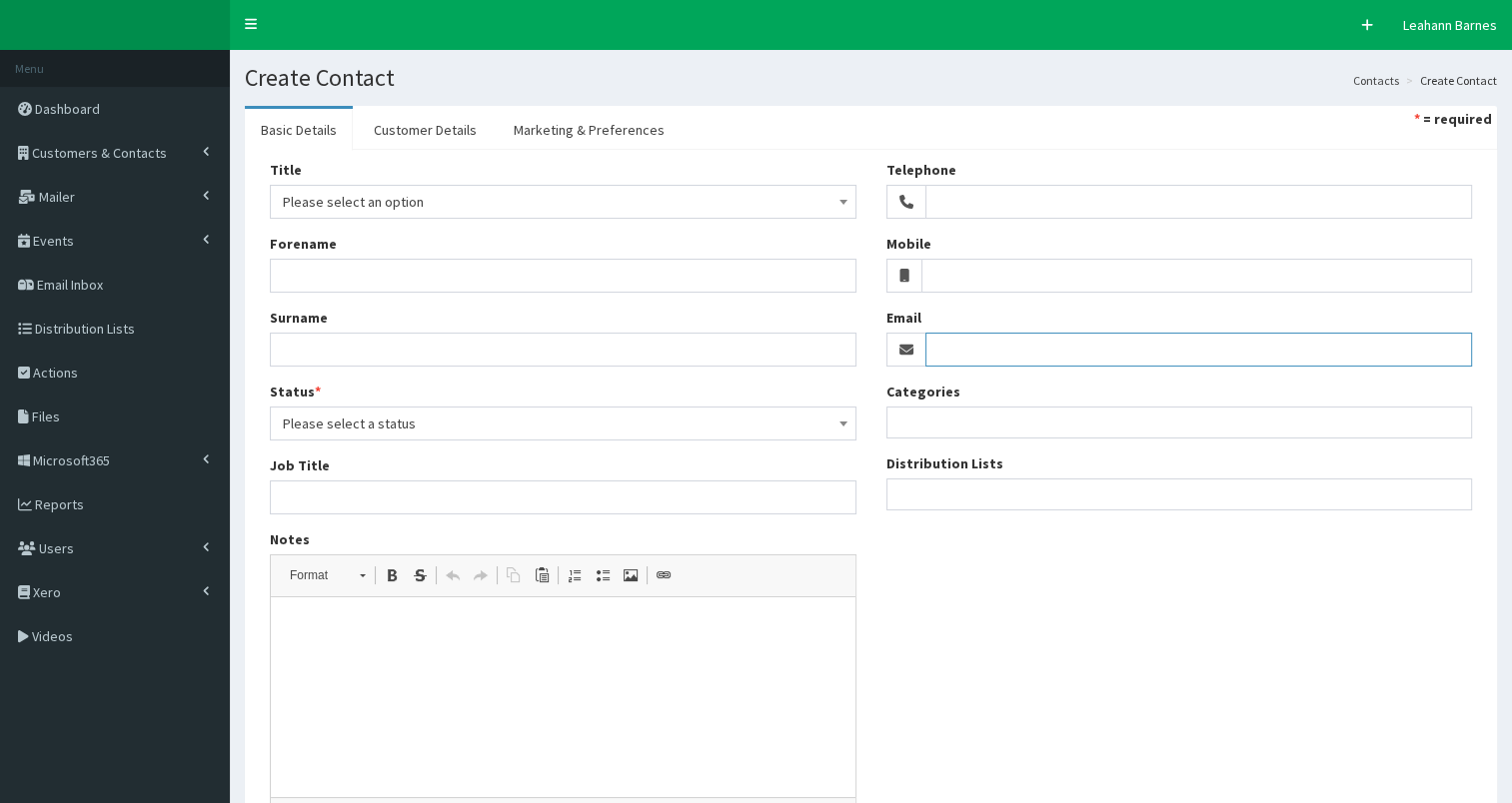 click on "Email" at bounding box center [1199, 350] 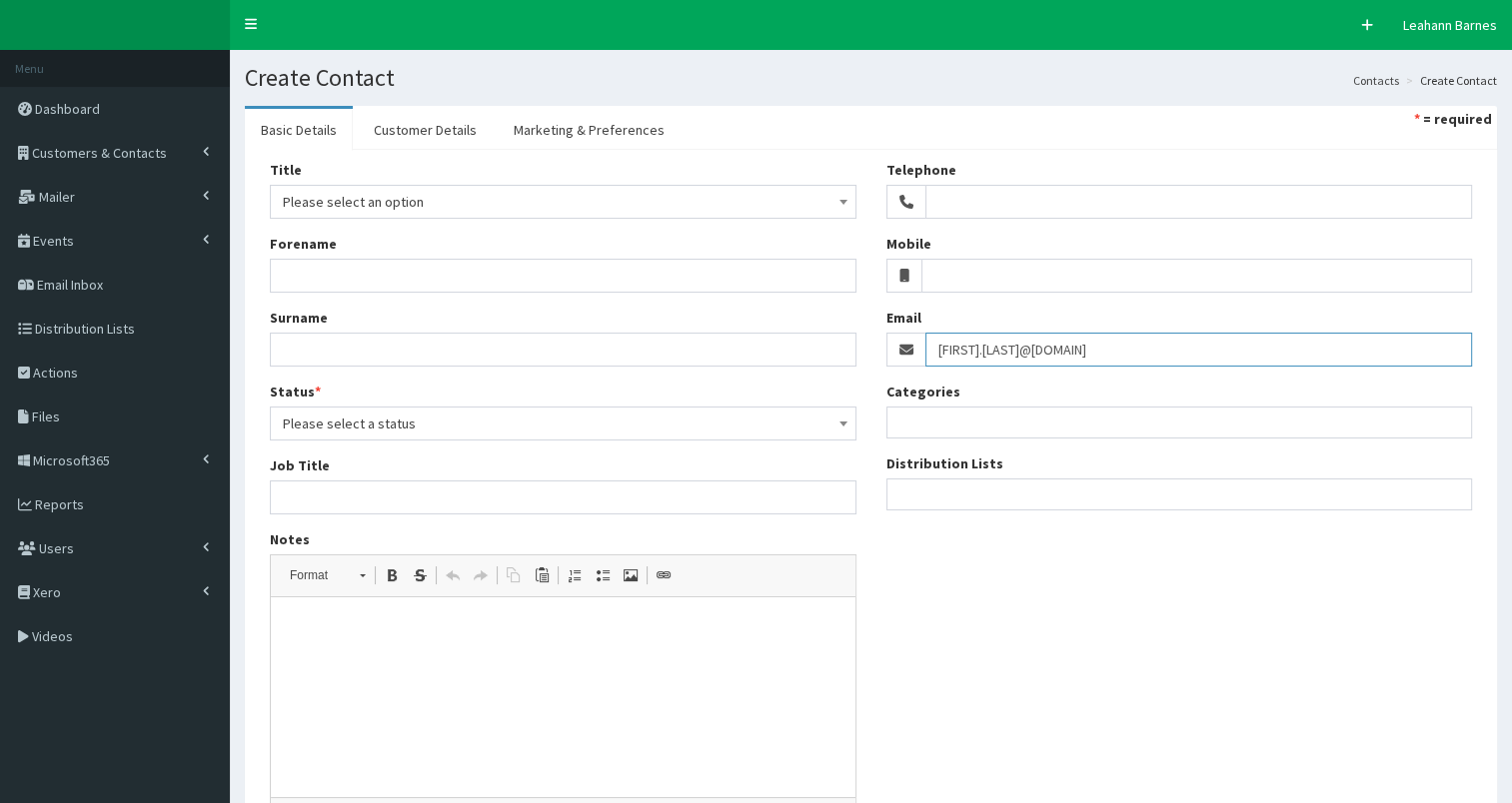 type on "[FIRST].[LAST]@example.com" 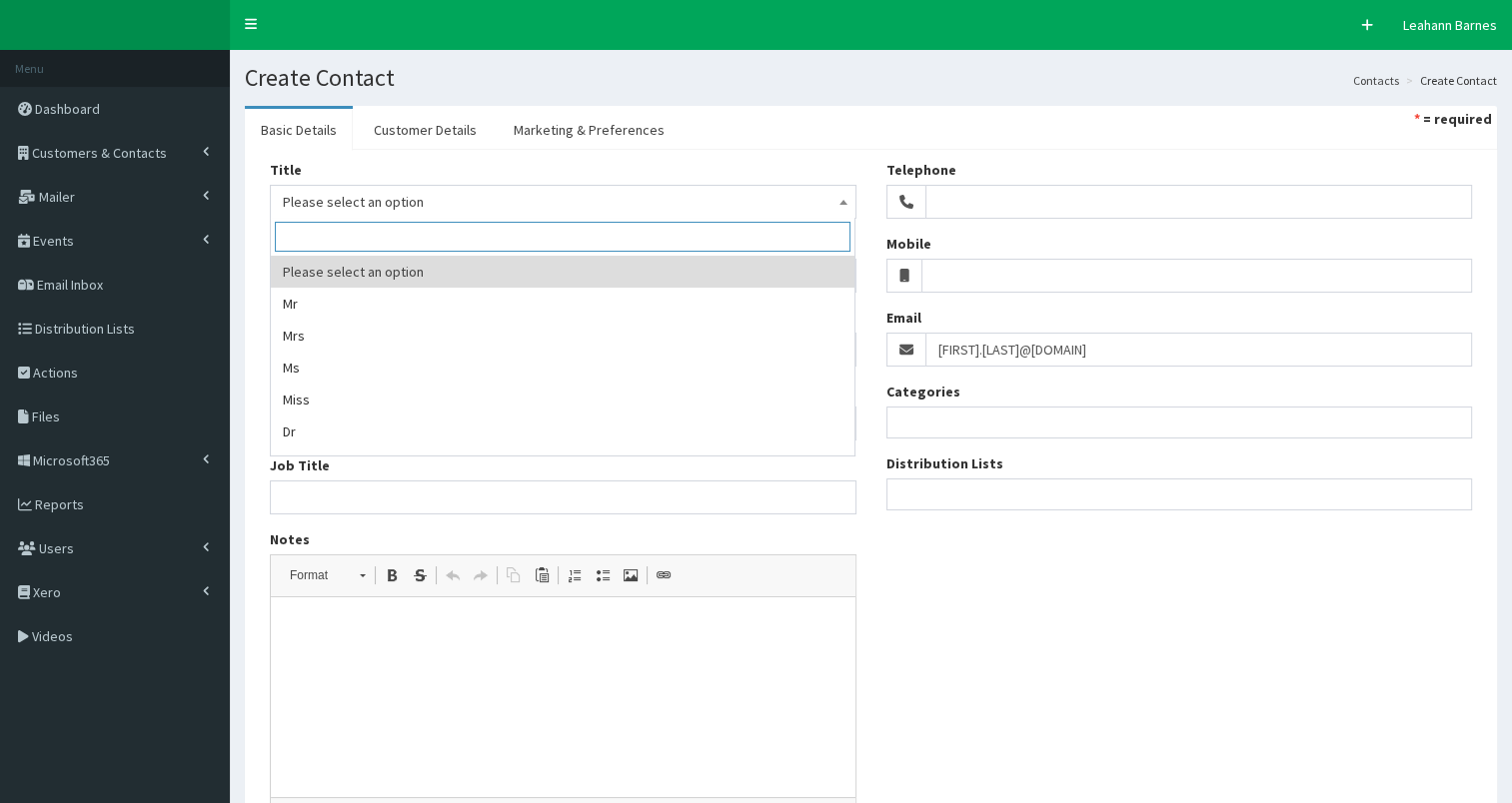 click on "Please select an option" at bounding box center [563, 202] 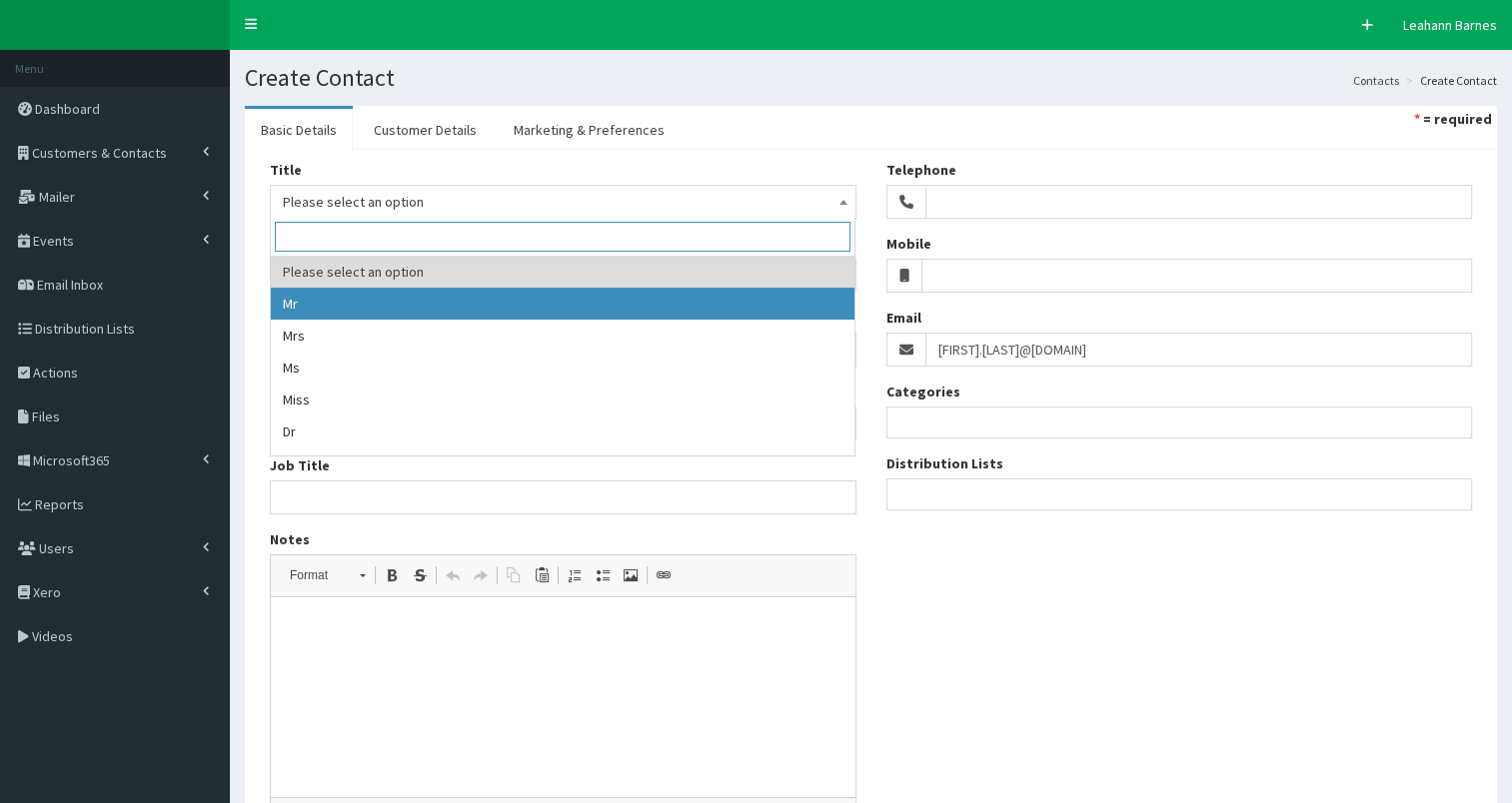 select on "1" 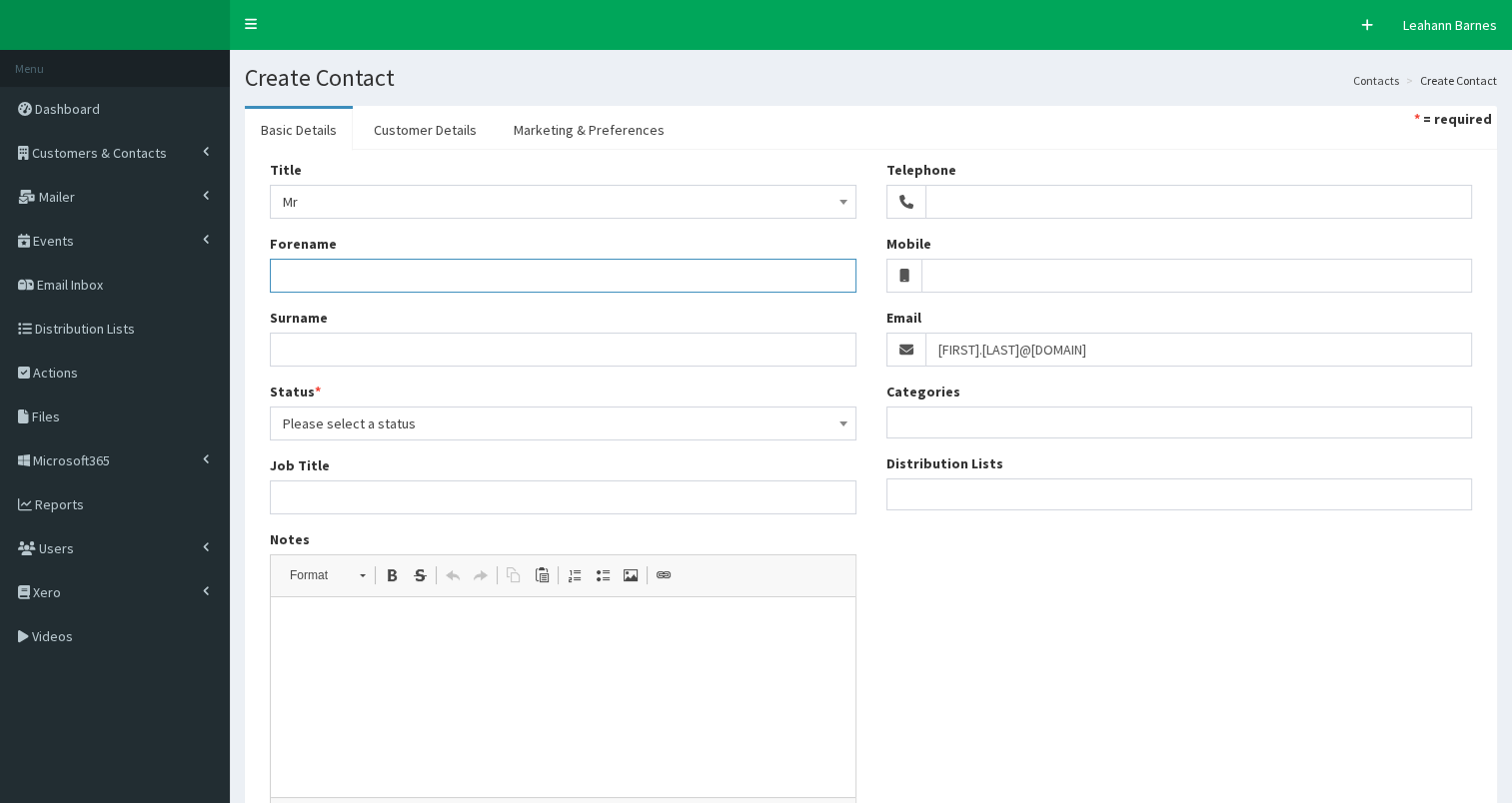 click on "Forename" at bounding box center (563, 276) 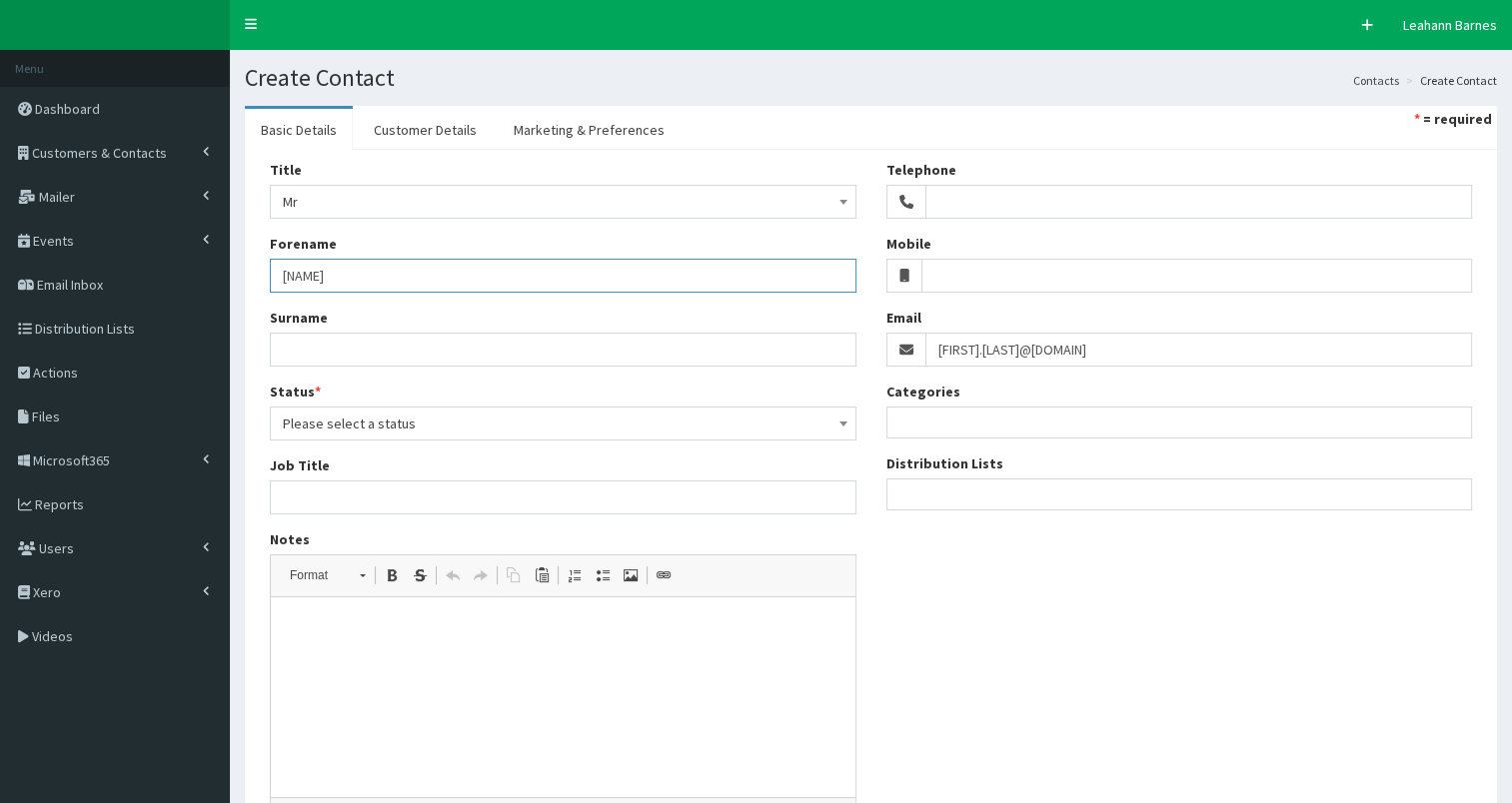 type on "David" 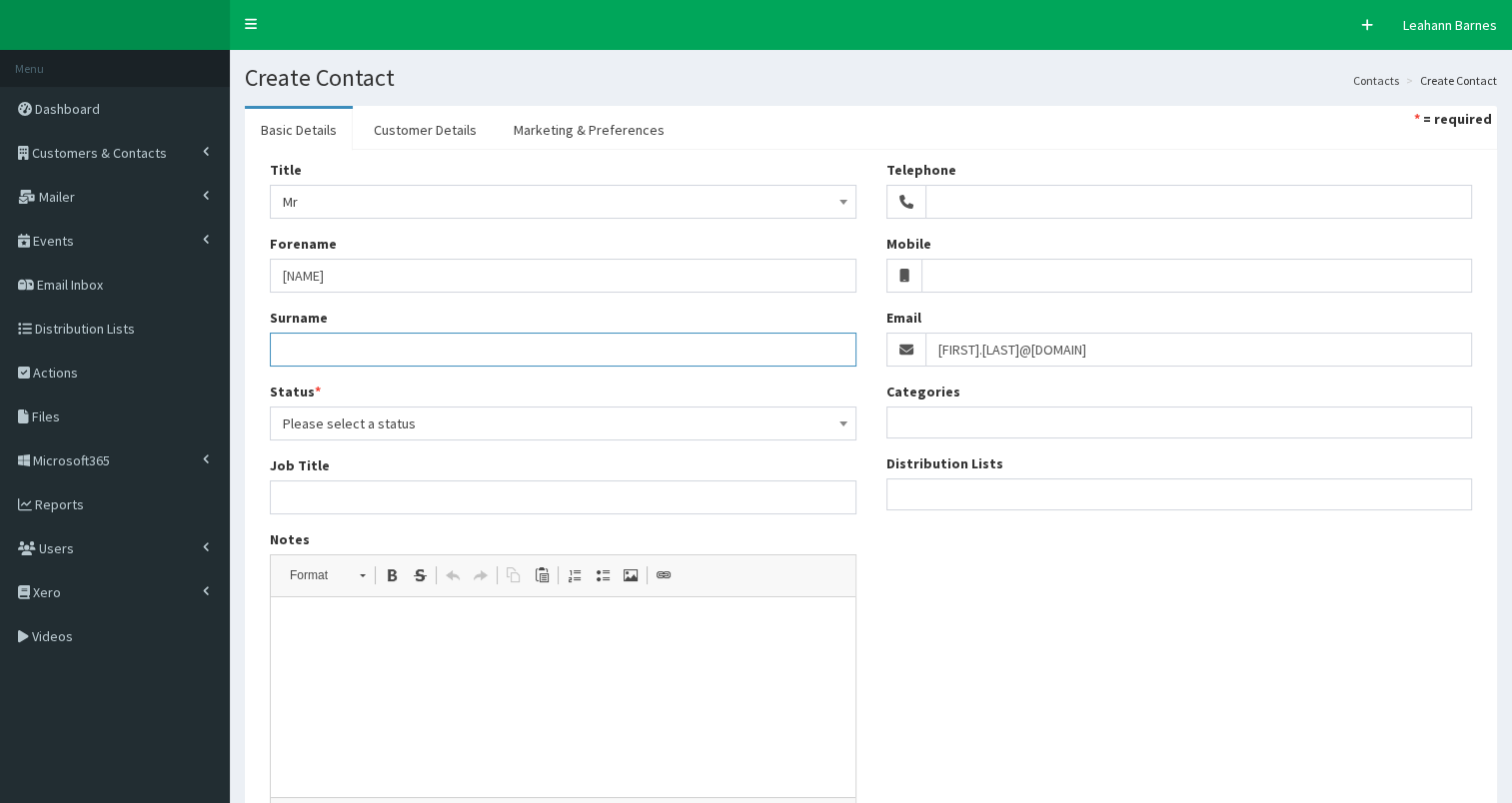 click on "Surname" at bounding box center [563, 350] 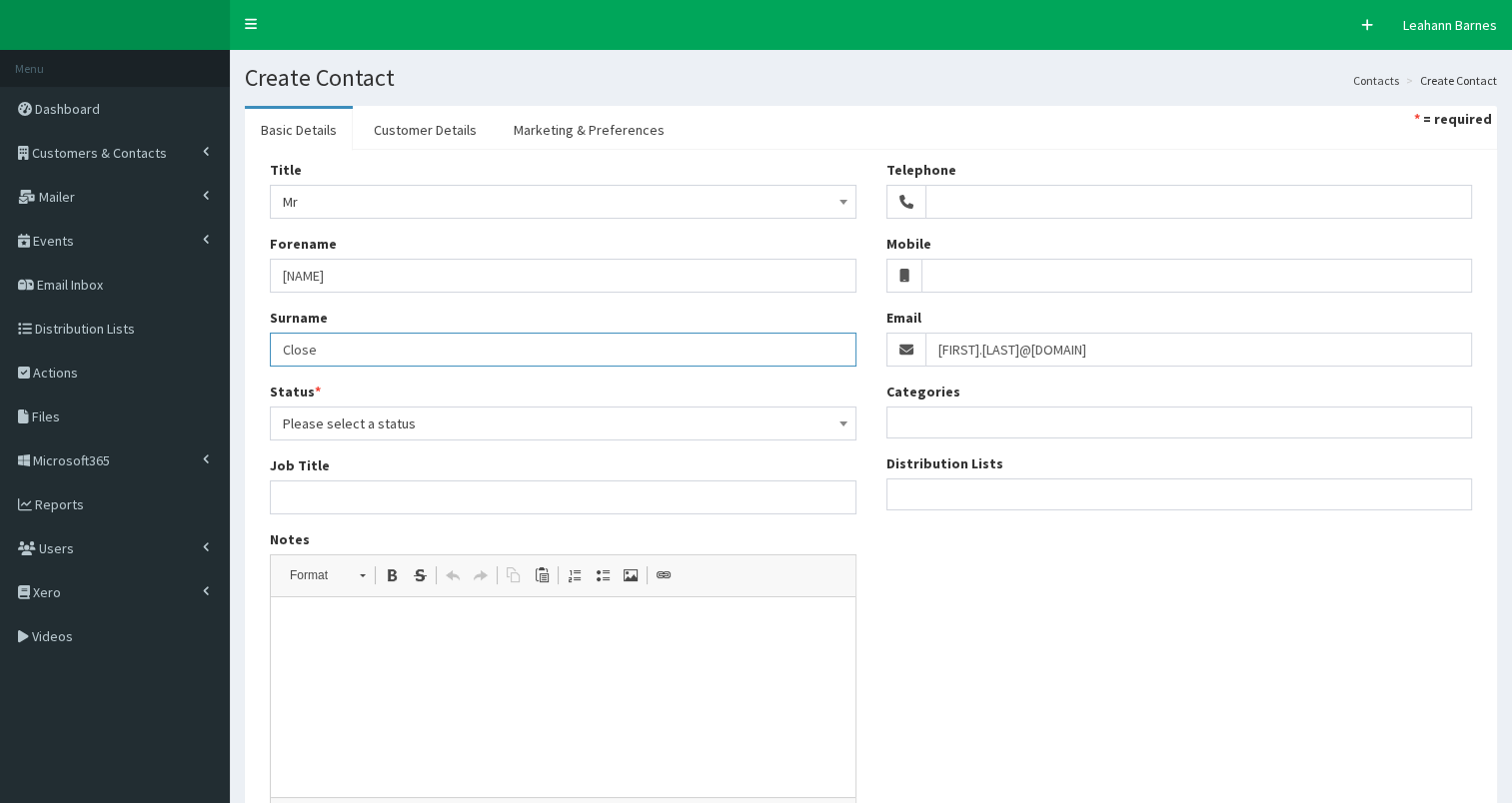 type on "Close" 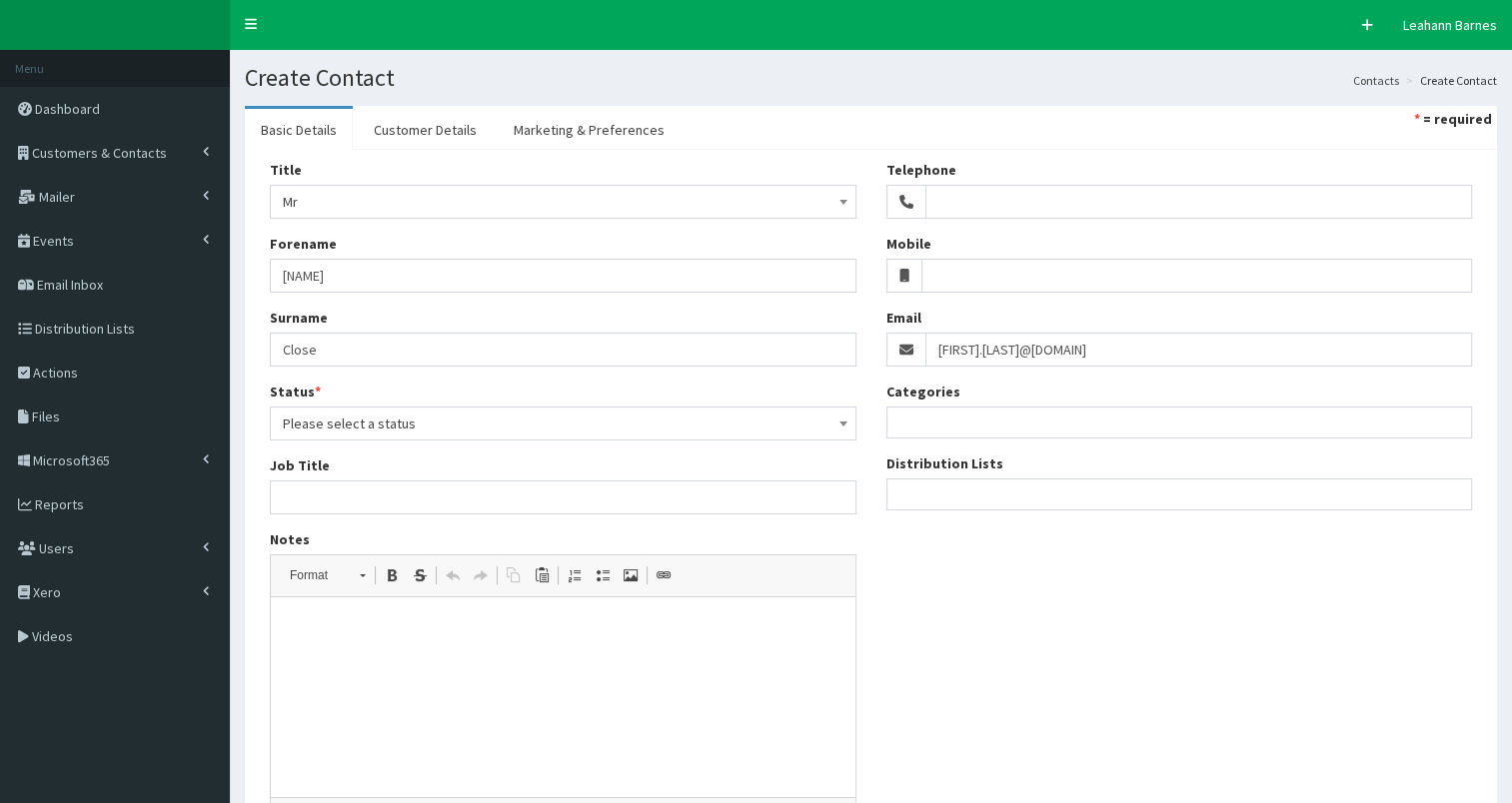 click on "Please select a status" at bounding box center (563, 423) 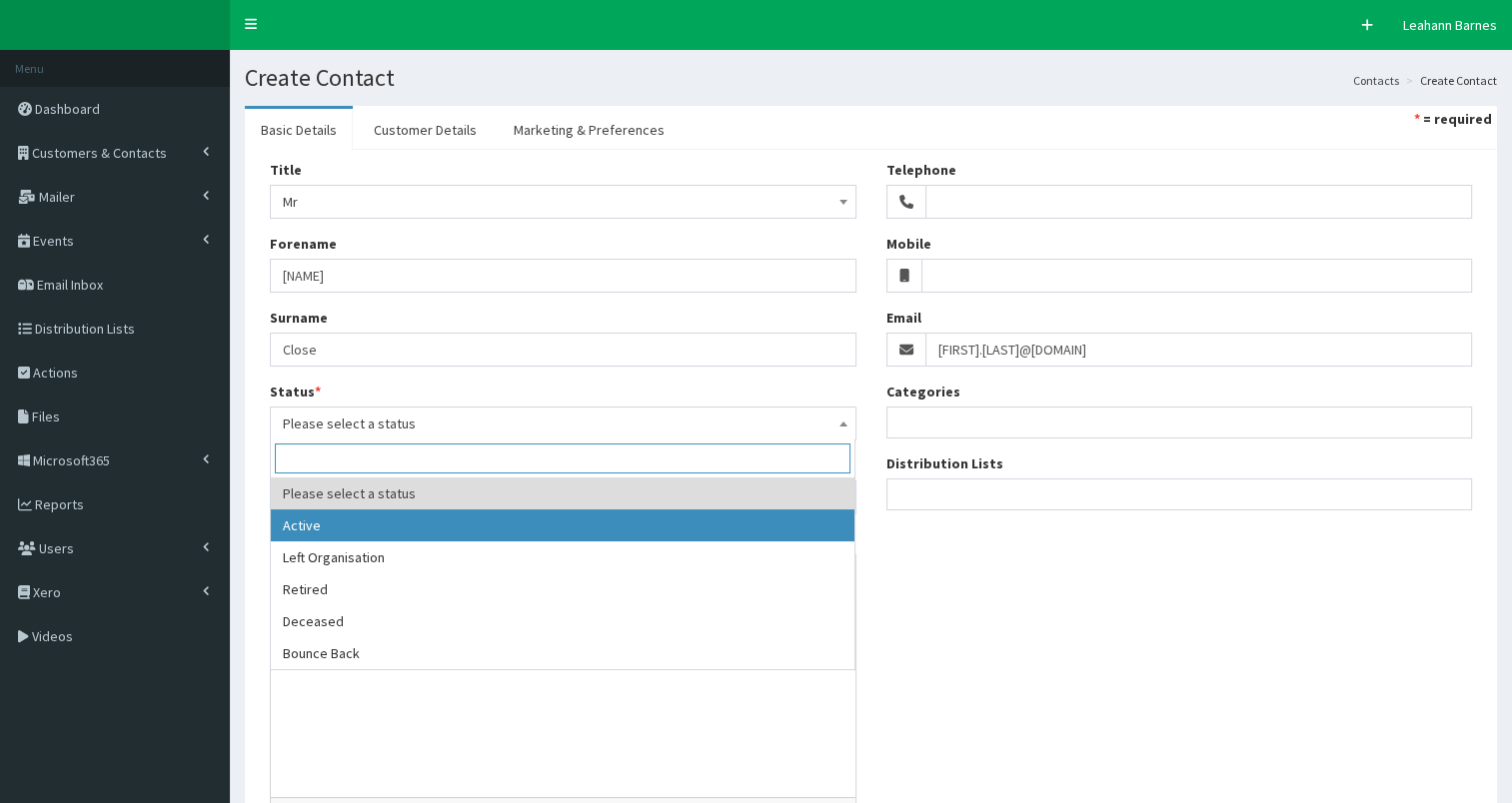 select on "1" 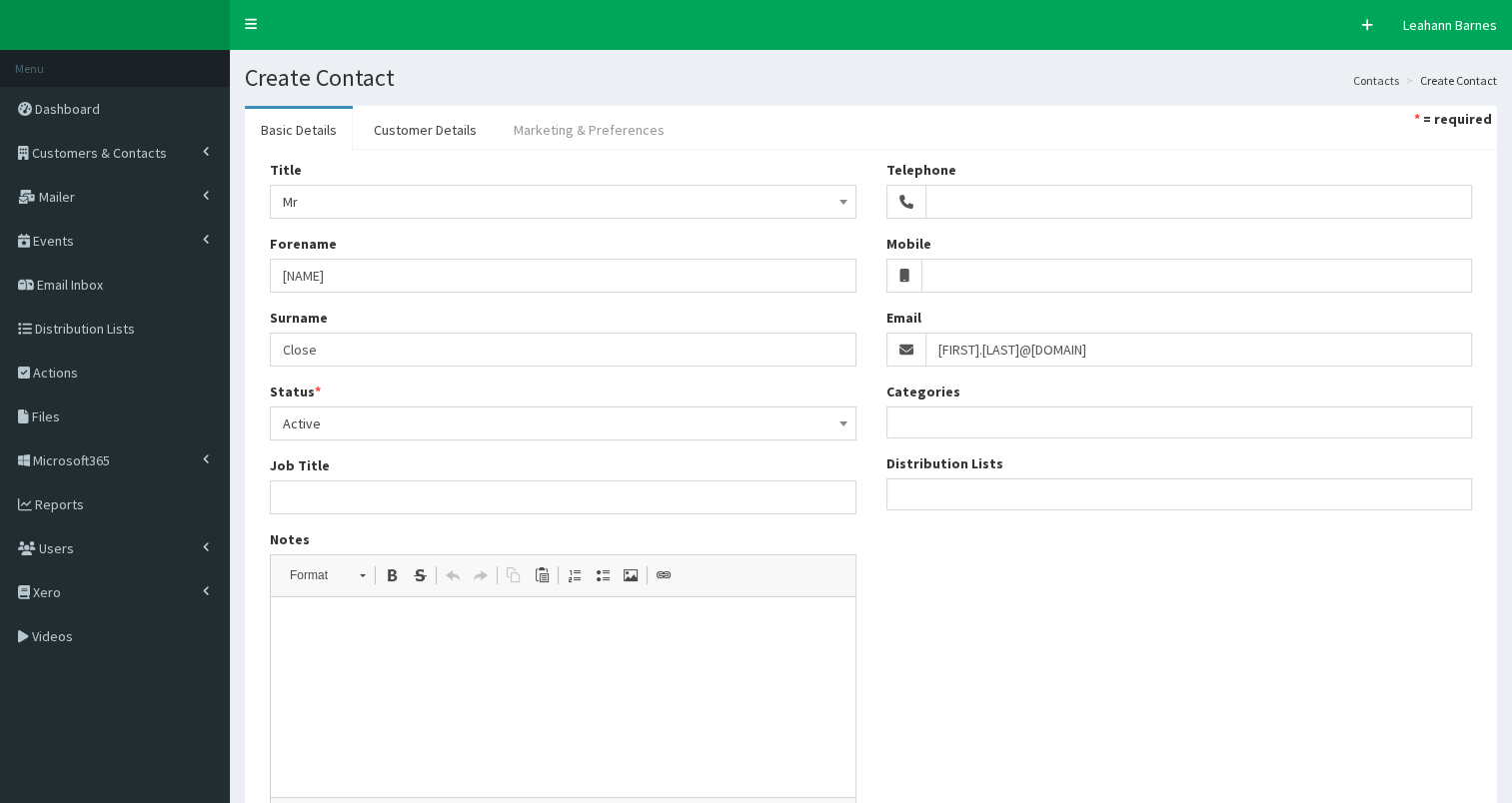 click on "Marketing & Preferences" at bounding box center [589, 130] 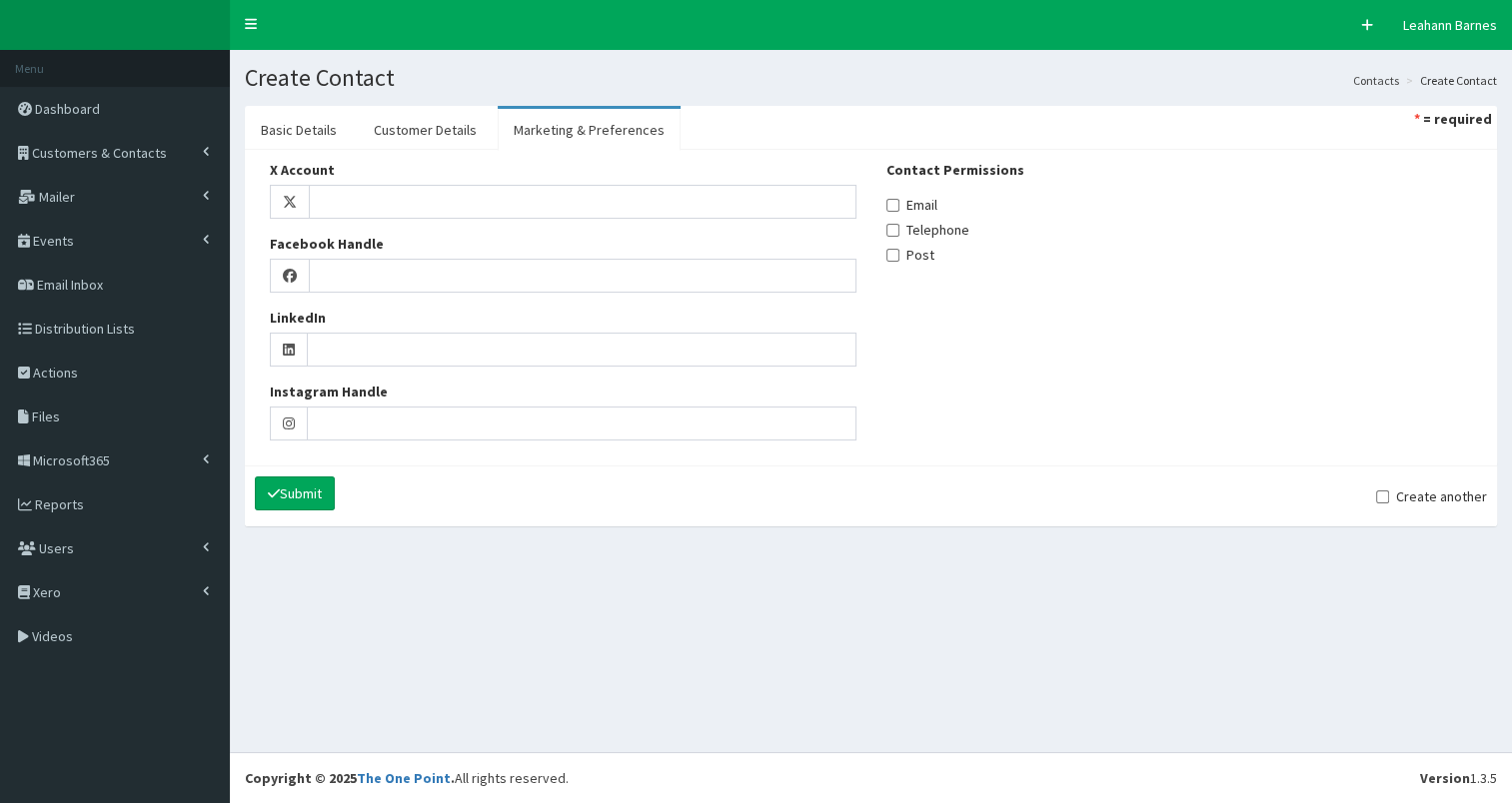 click on "Email" at bounding box center (911, 205) 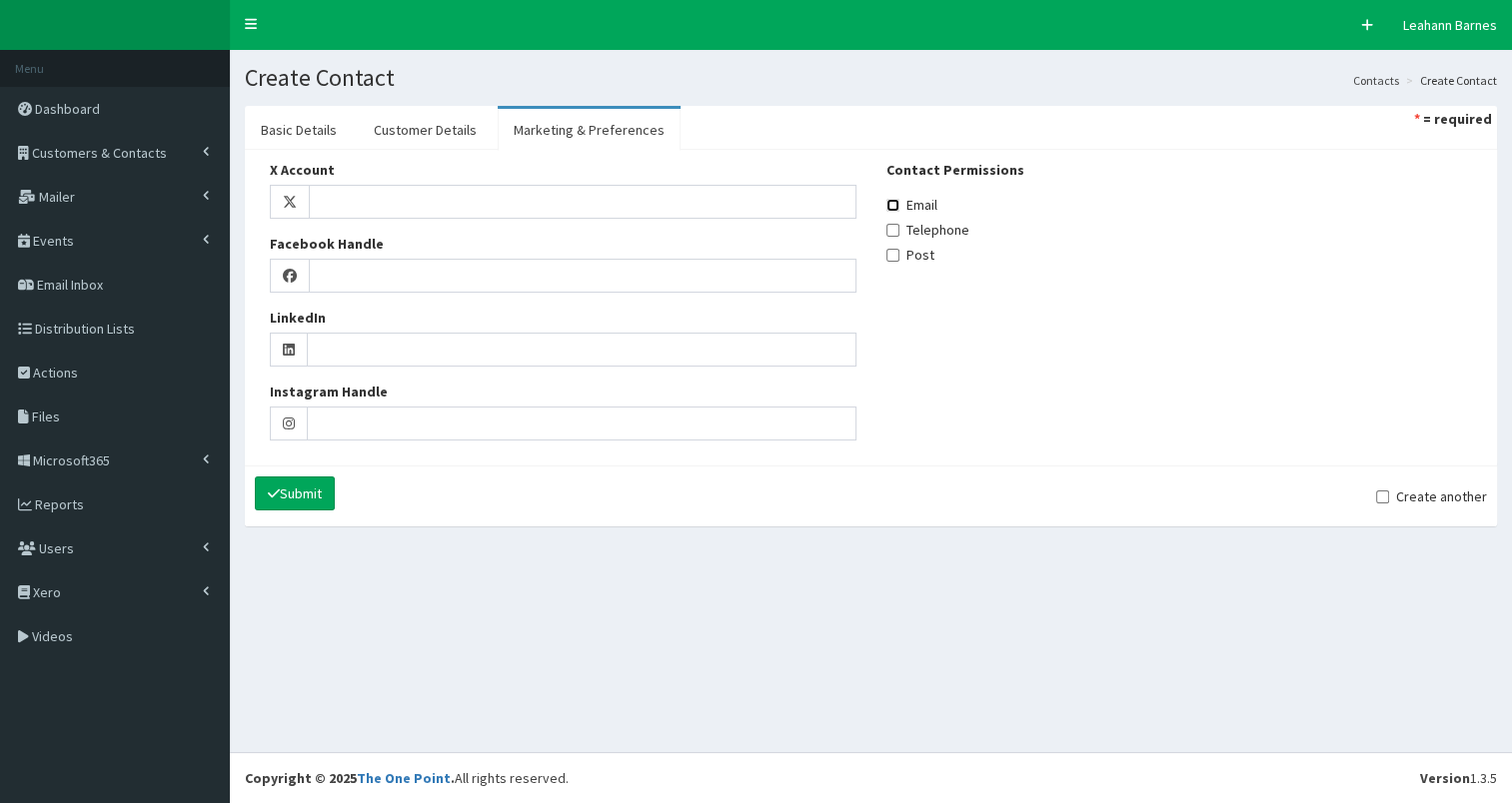 click on "Email" at bounding box center [892, 205] 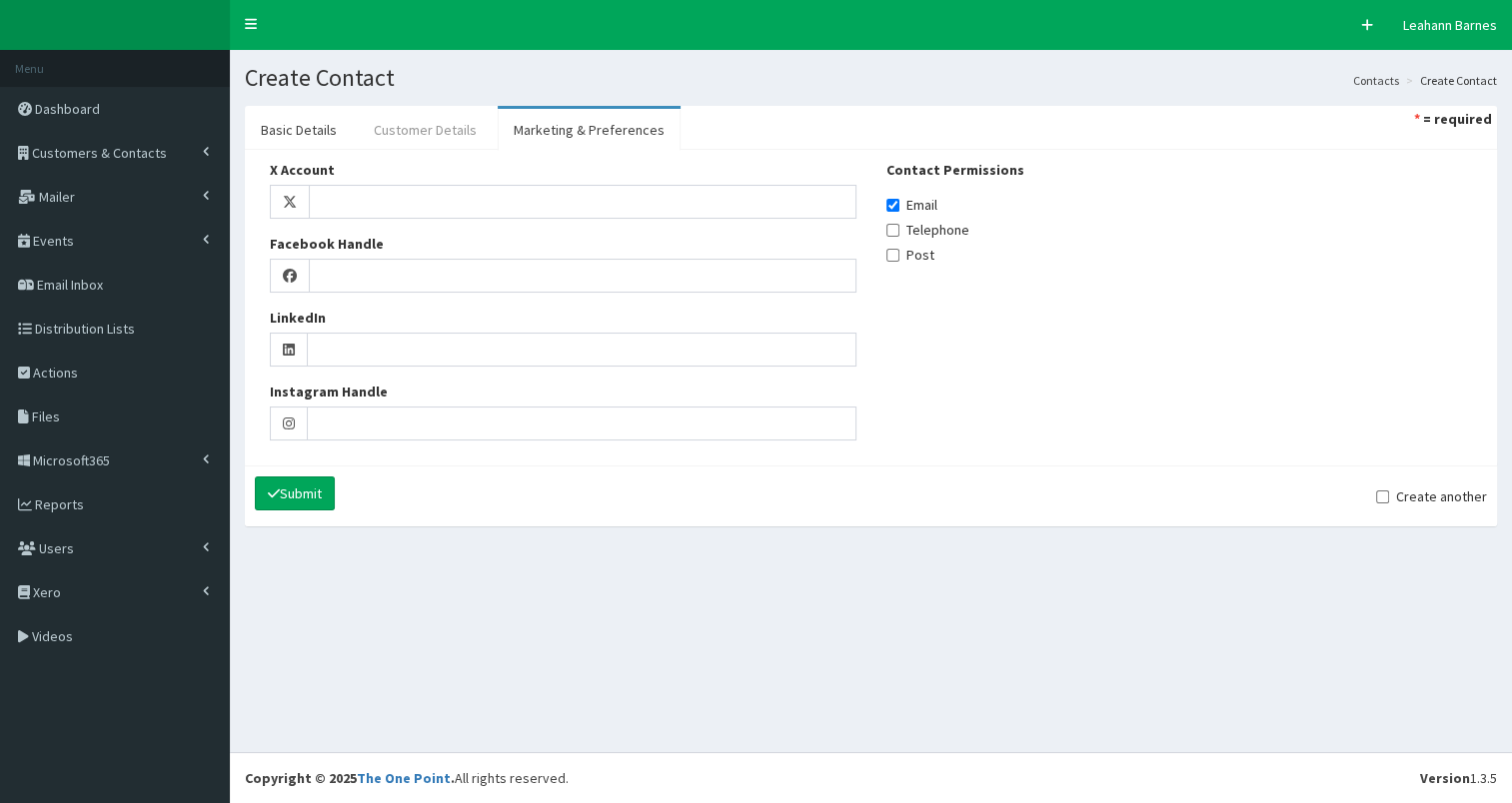 click on "Customer Details" at bounding box center [425, 130] 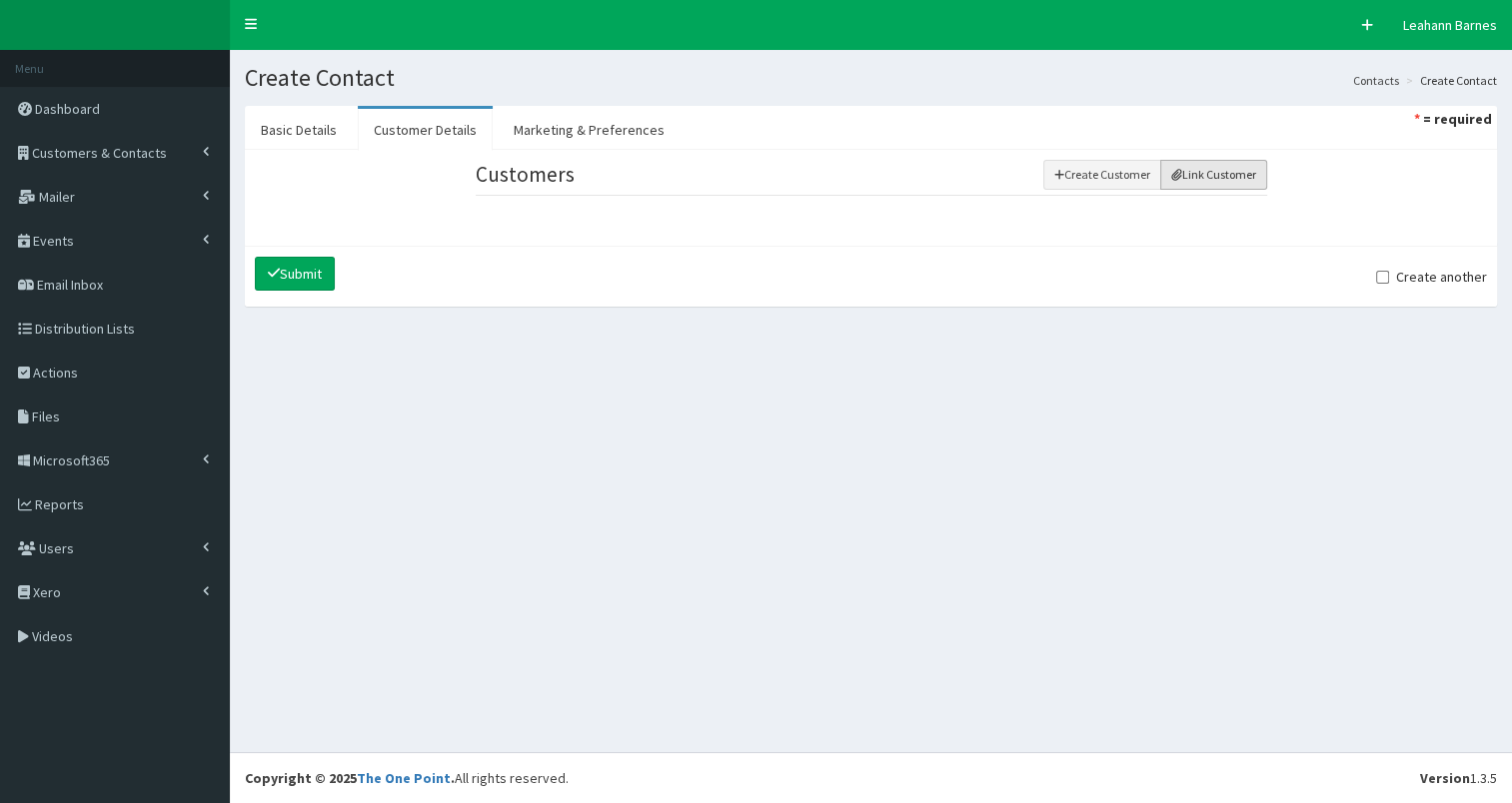 click on "Link Customer" at bounding box center (1213, 175) 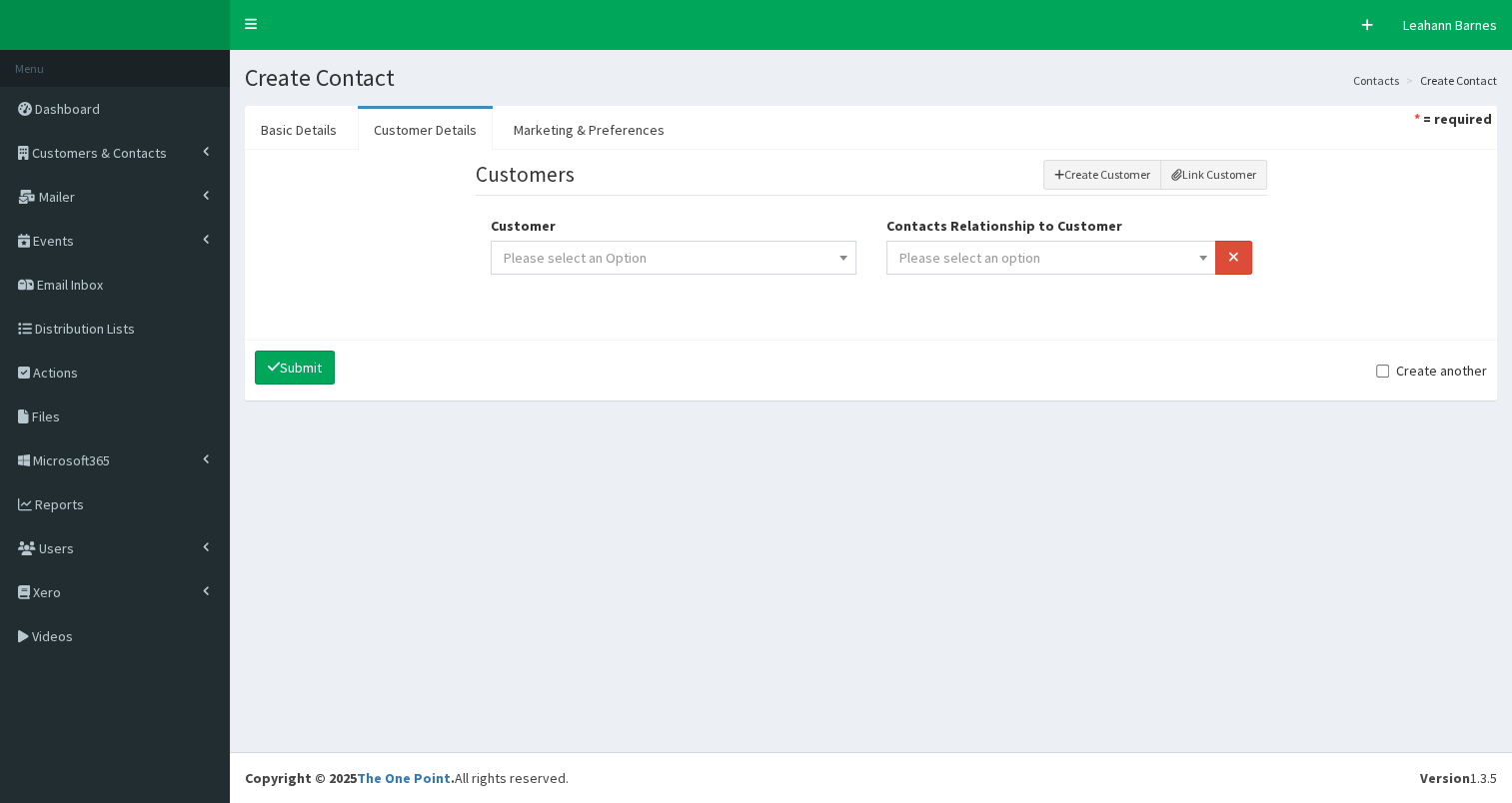 click on "Please select an option" at bounding box center (1051, 258) 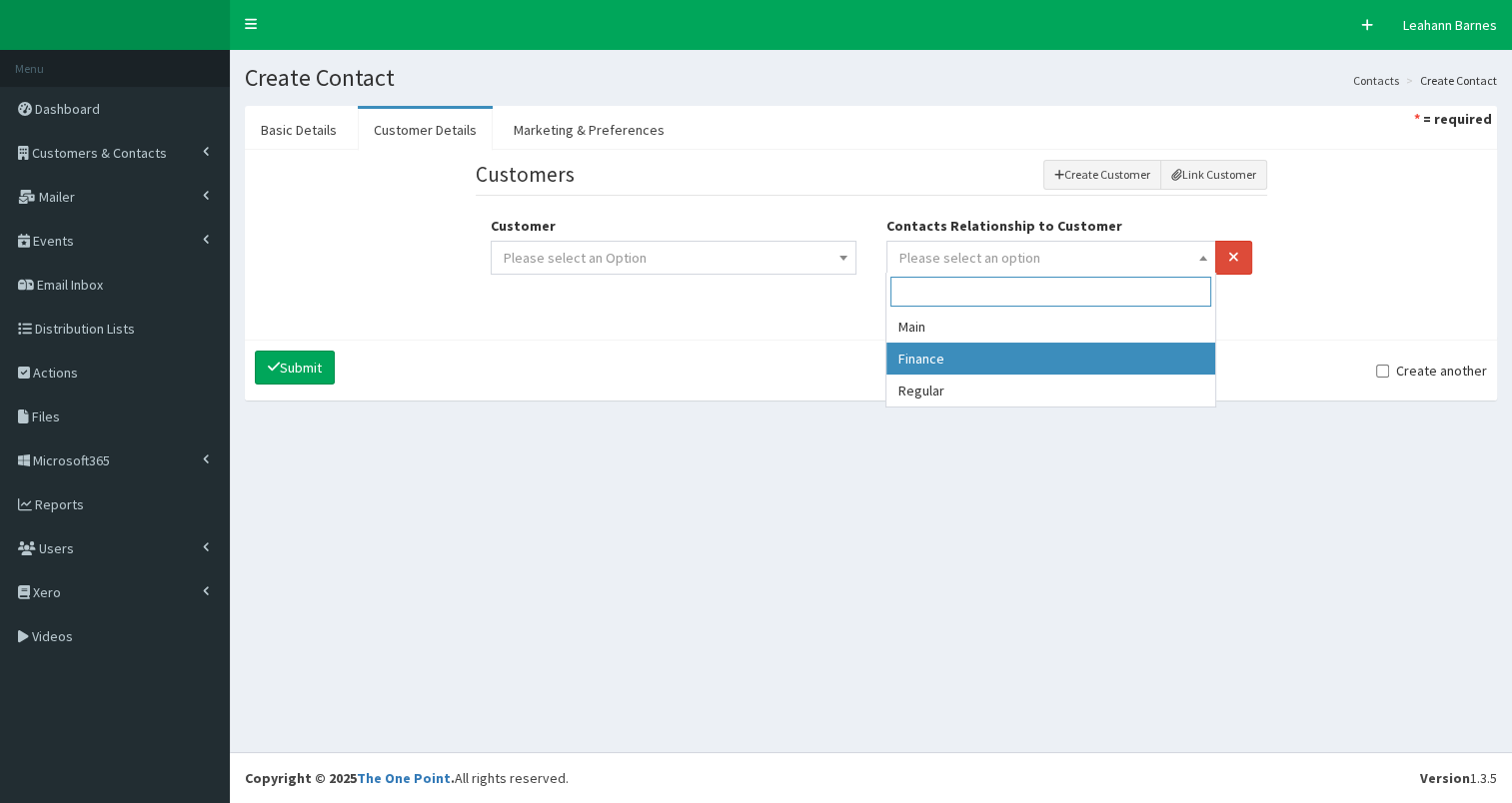 select on "2" 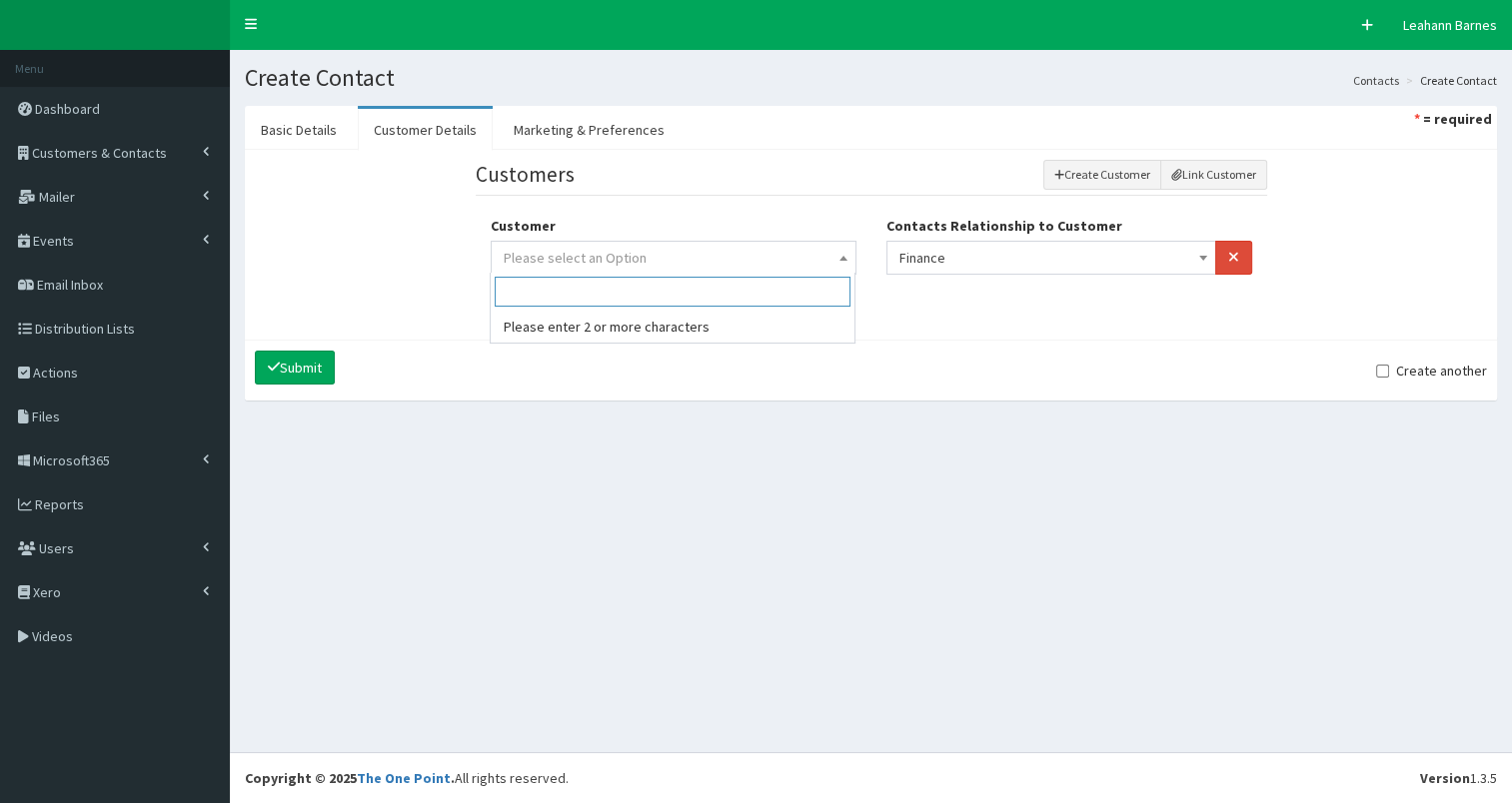 click on "Please select an Option" at bounding box center (674, 258) 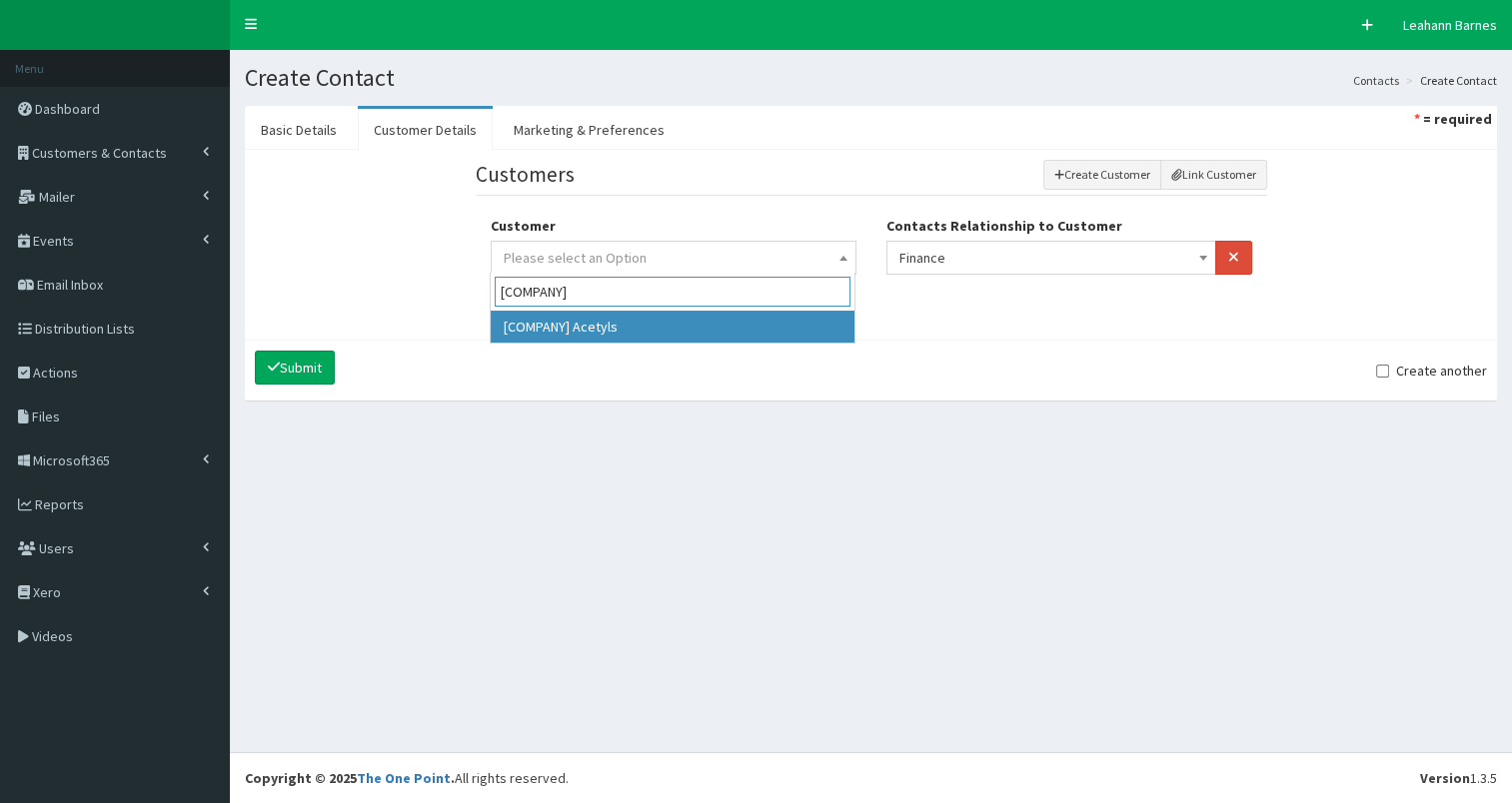 type on "Ineos" 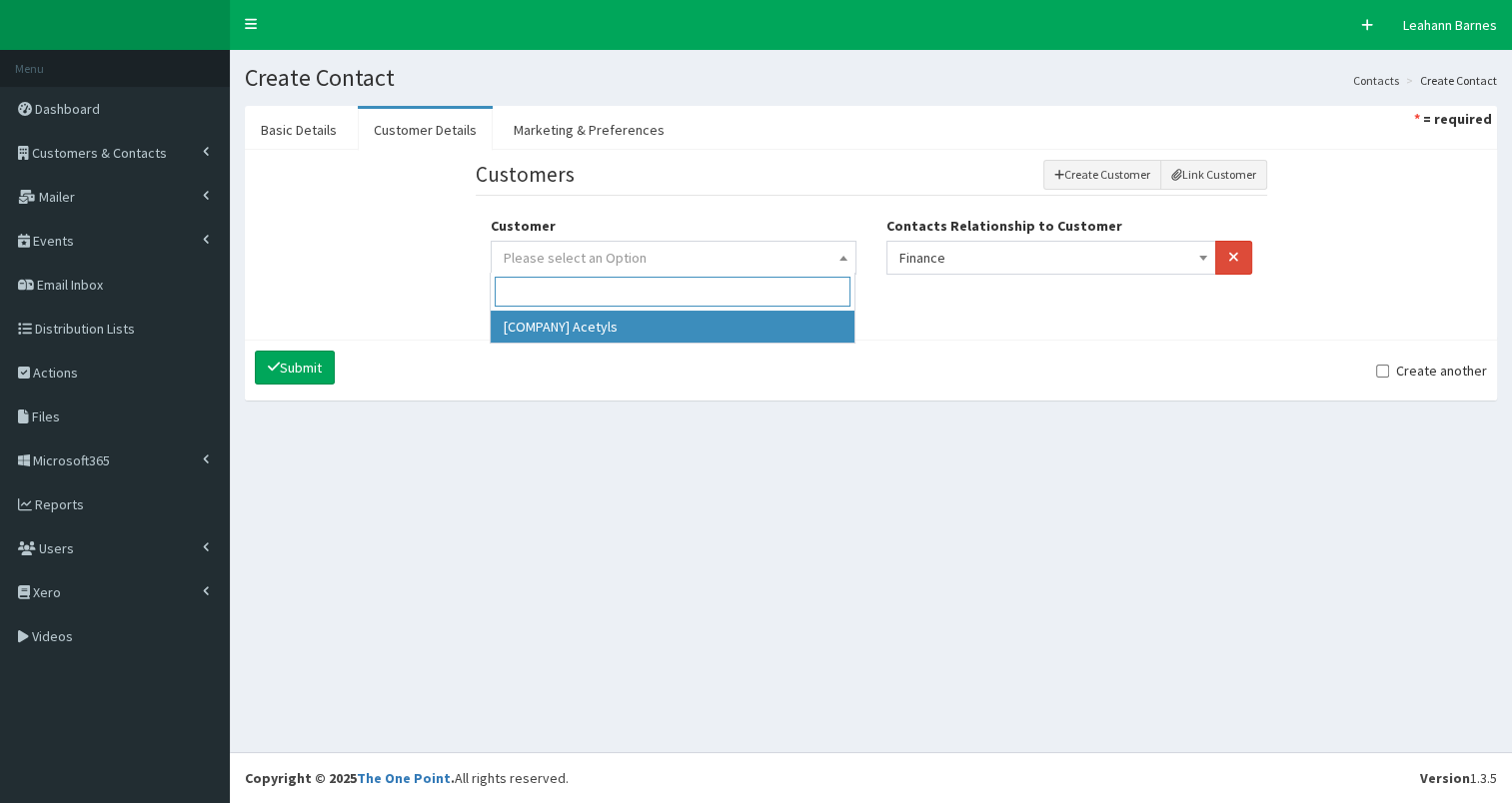 select on "83" 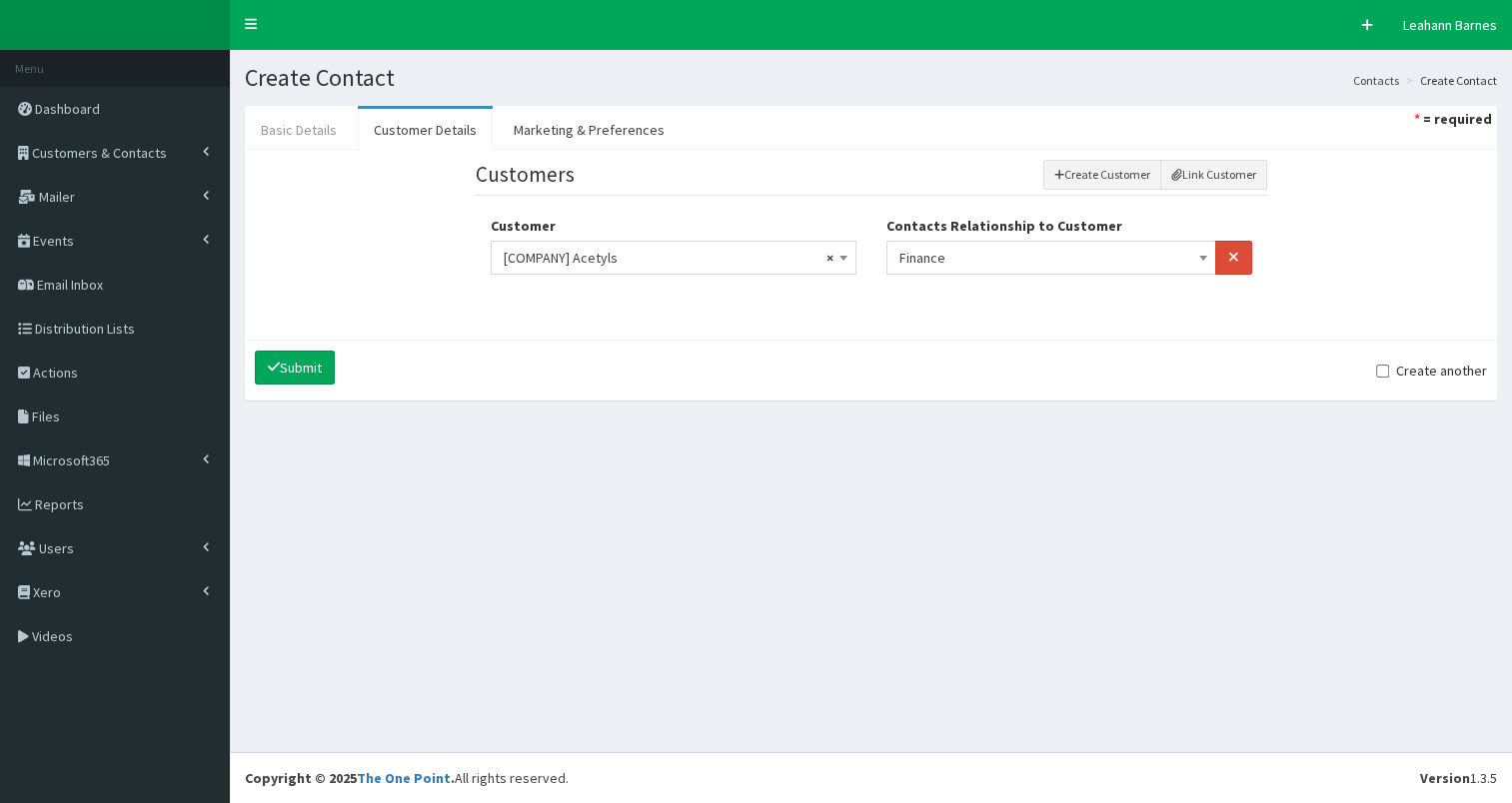 click on "Basic Details" at bounding box center (299, 130) 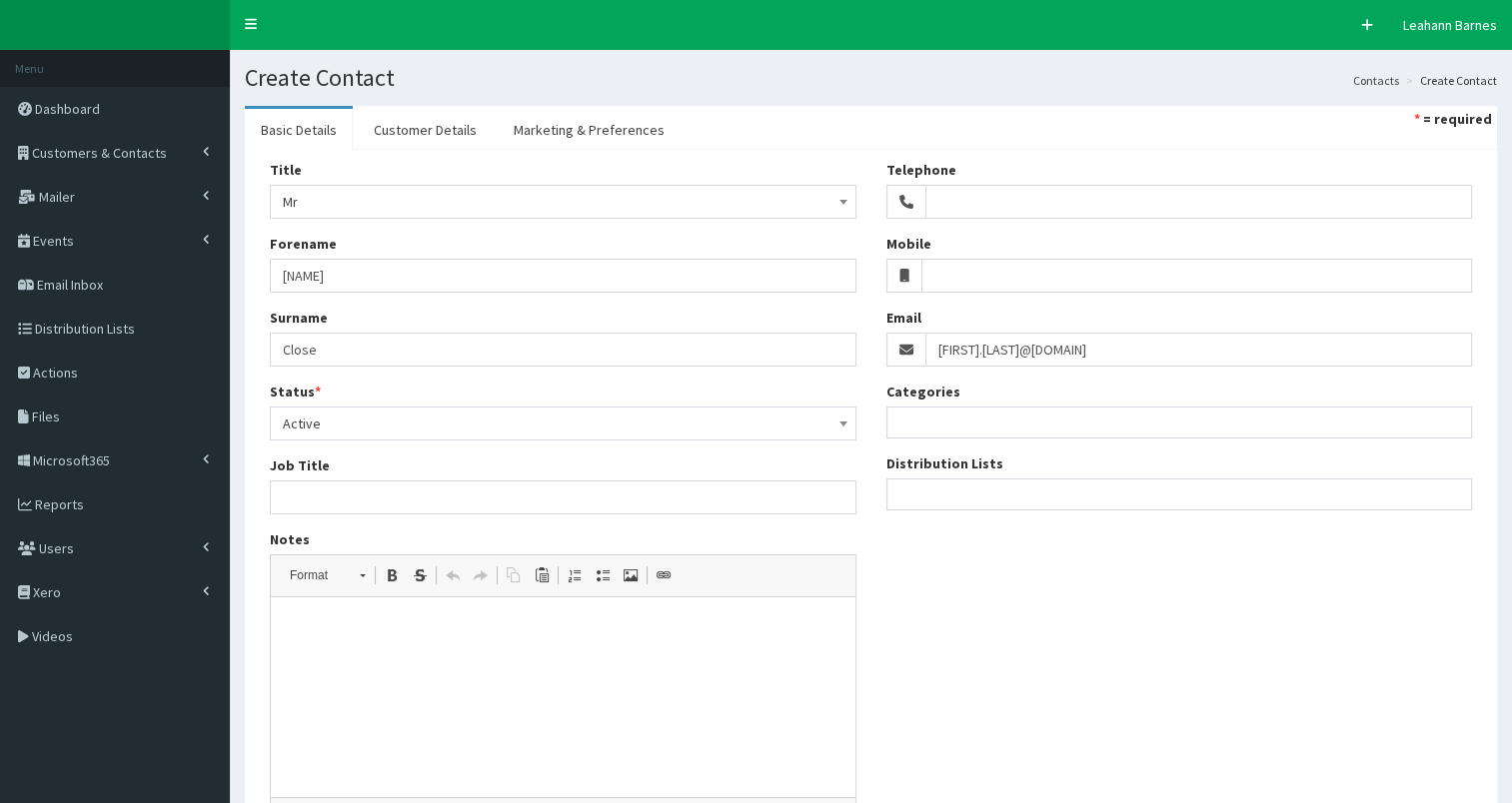 click at bounding box center (1179, 491) 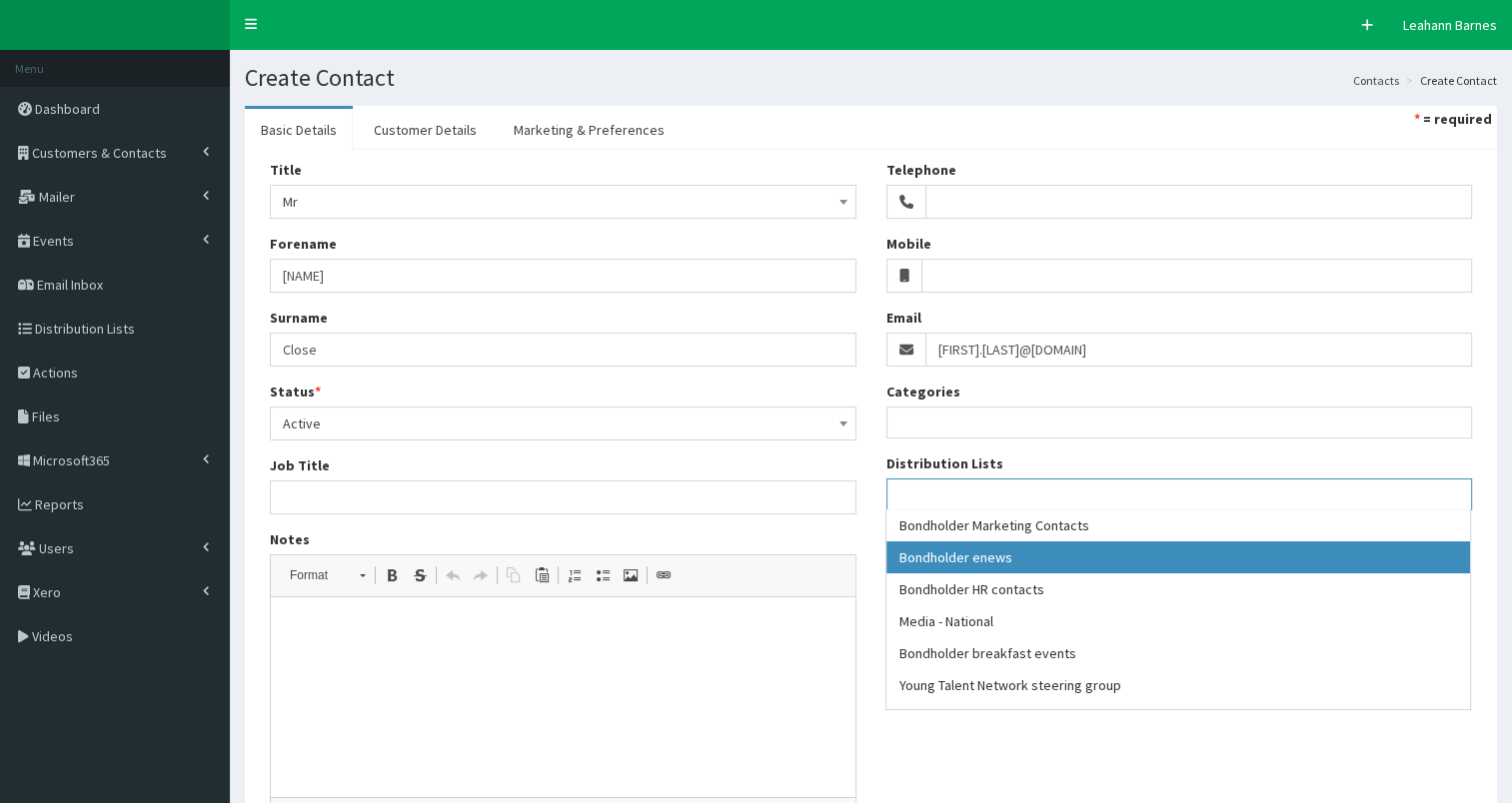 select on "79" 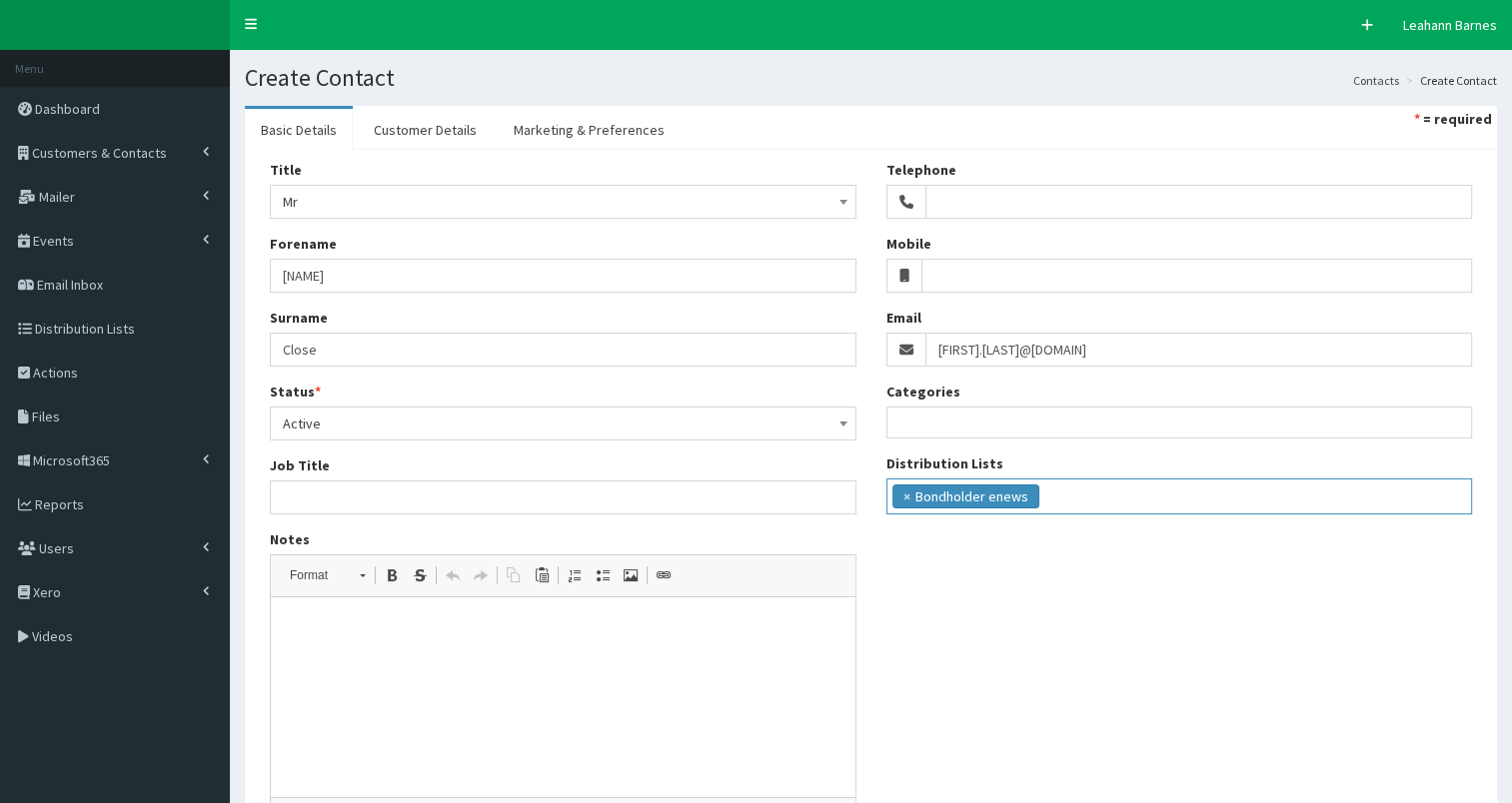 scroll, scrollTop: 18, scrollLeft: 0, axis: vertical 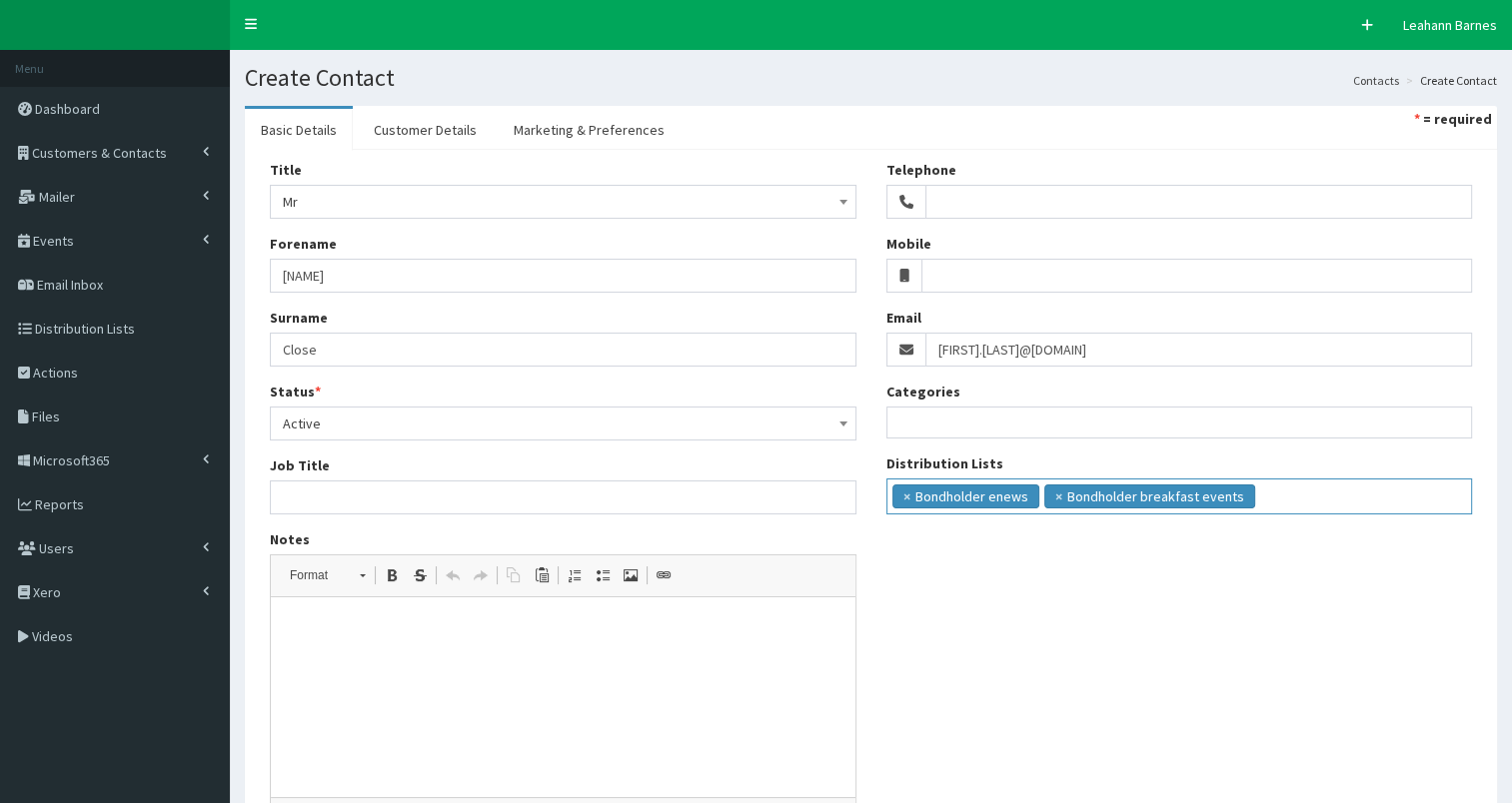 click on "× Bondholder enews × Bondholder breakfast events" at bounding box center (1179, 493) 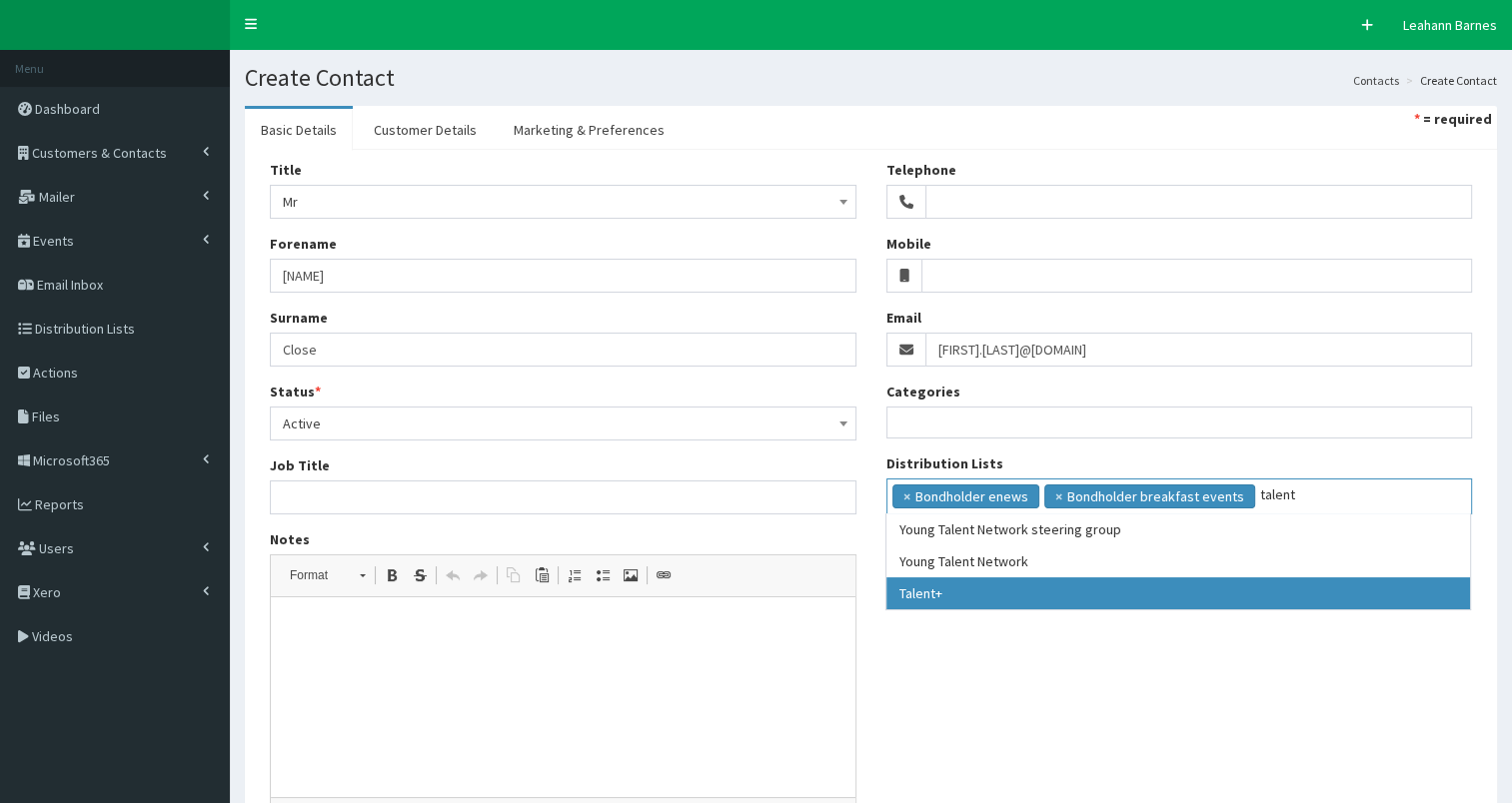 type on "talent" 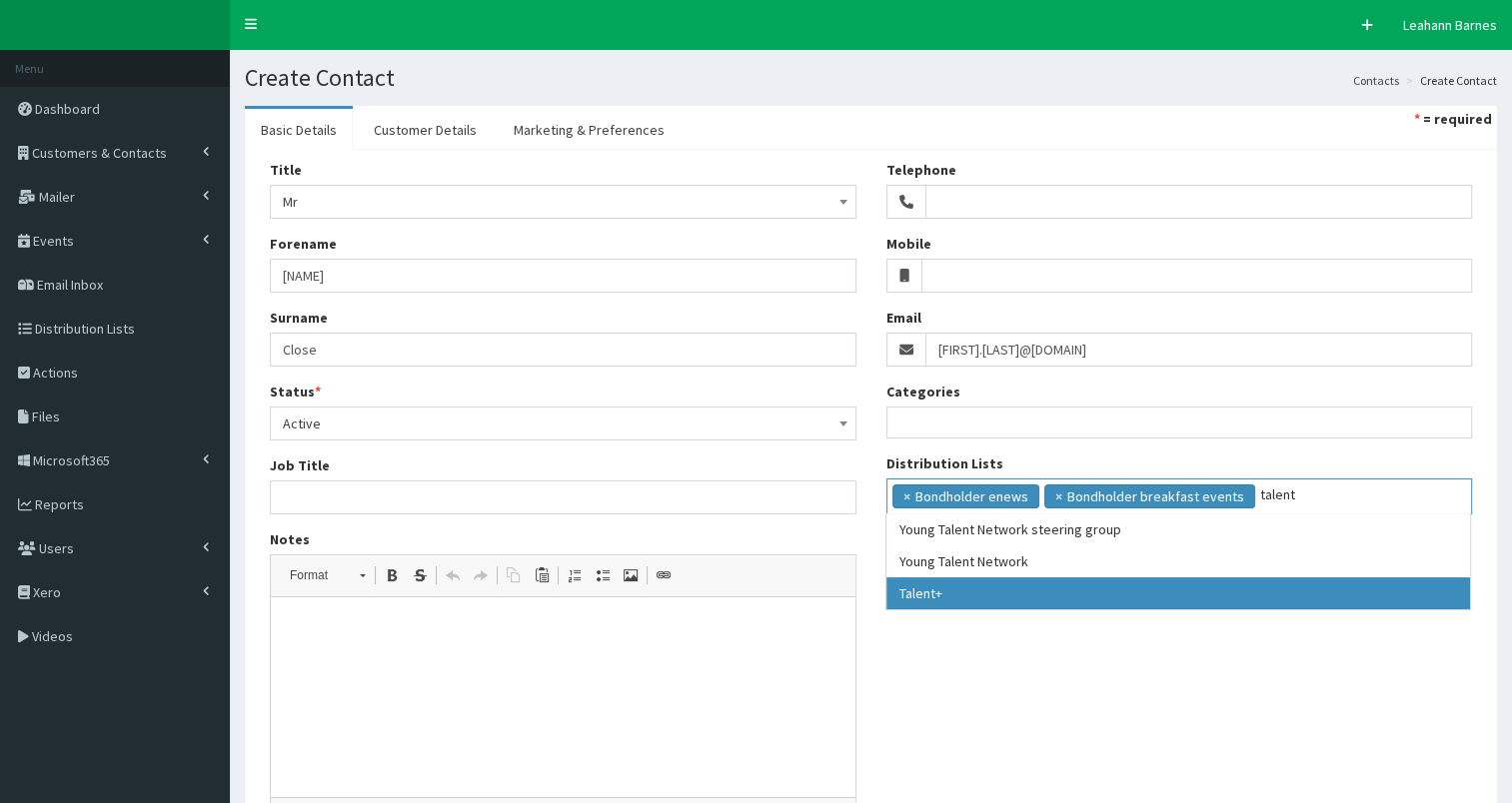 type 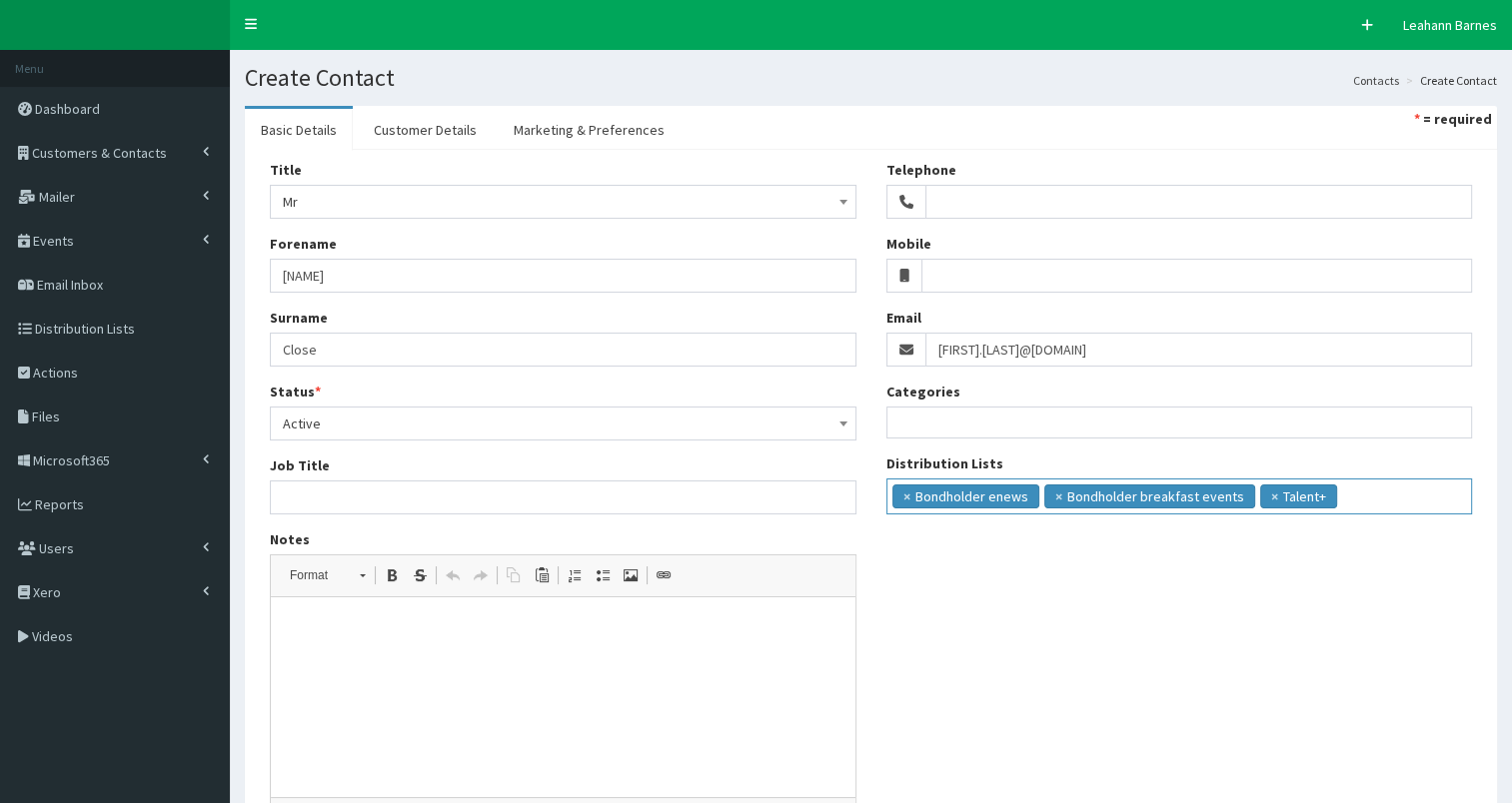 scroll, scrollTop: 192, scrollLeft: 0, axis: vertical 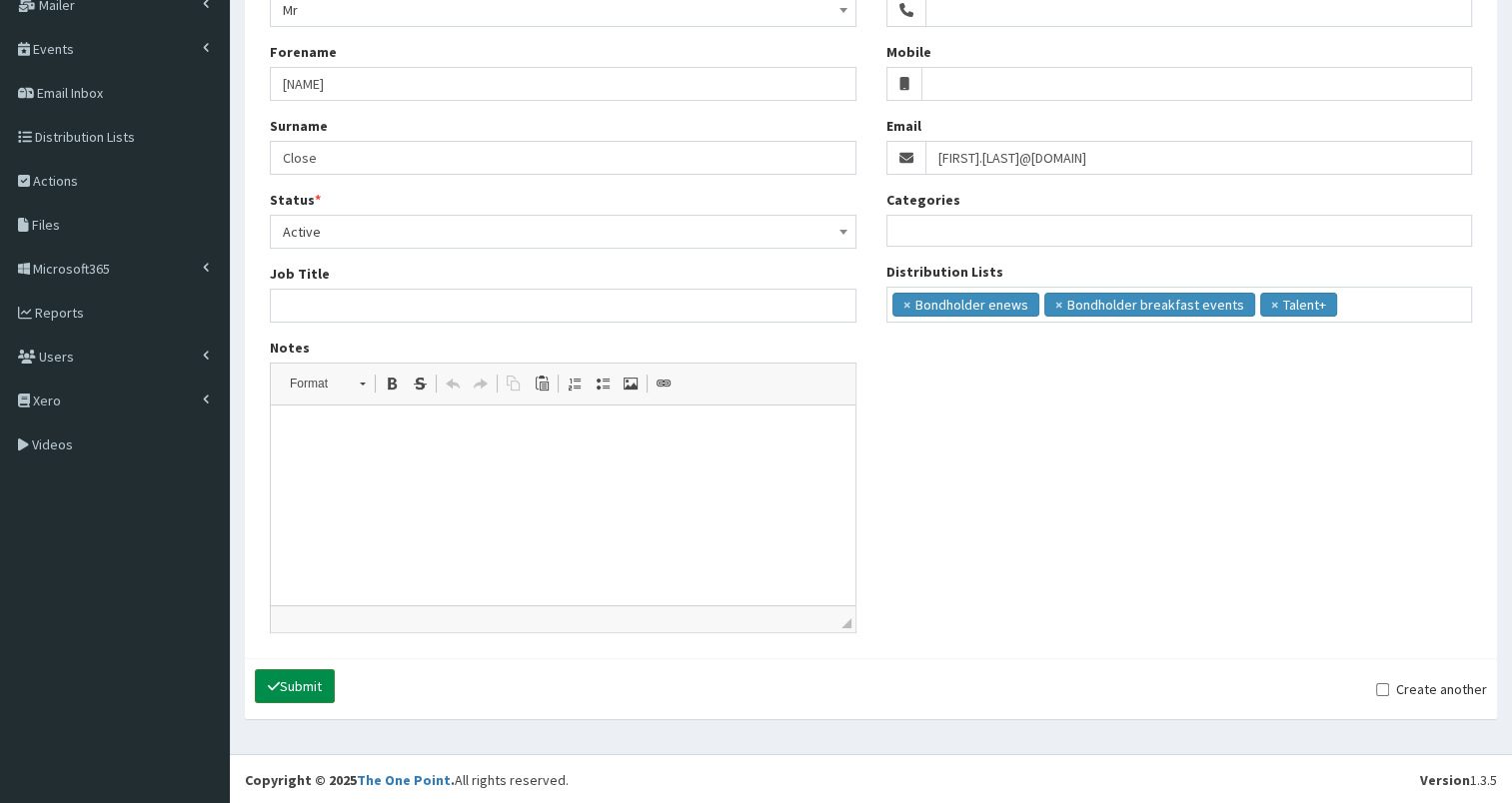click on "Submit" at bounding box center [295, 686] 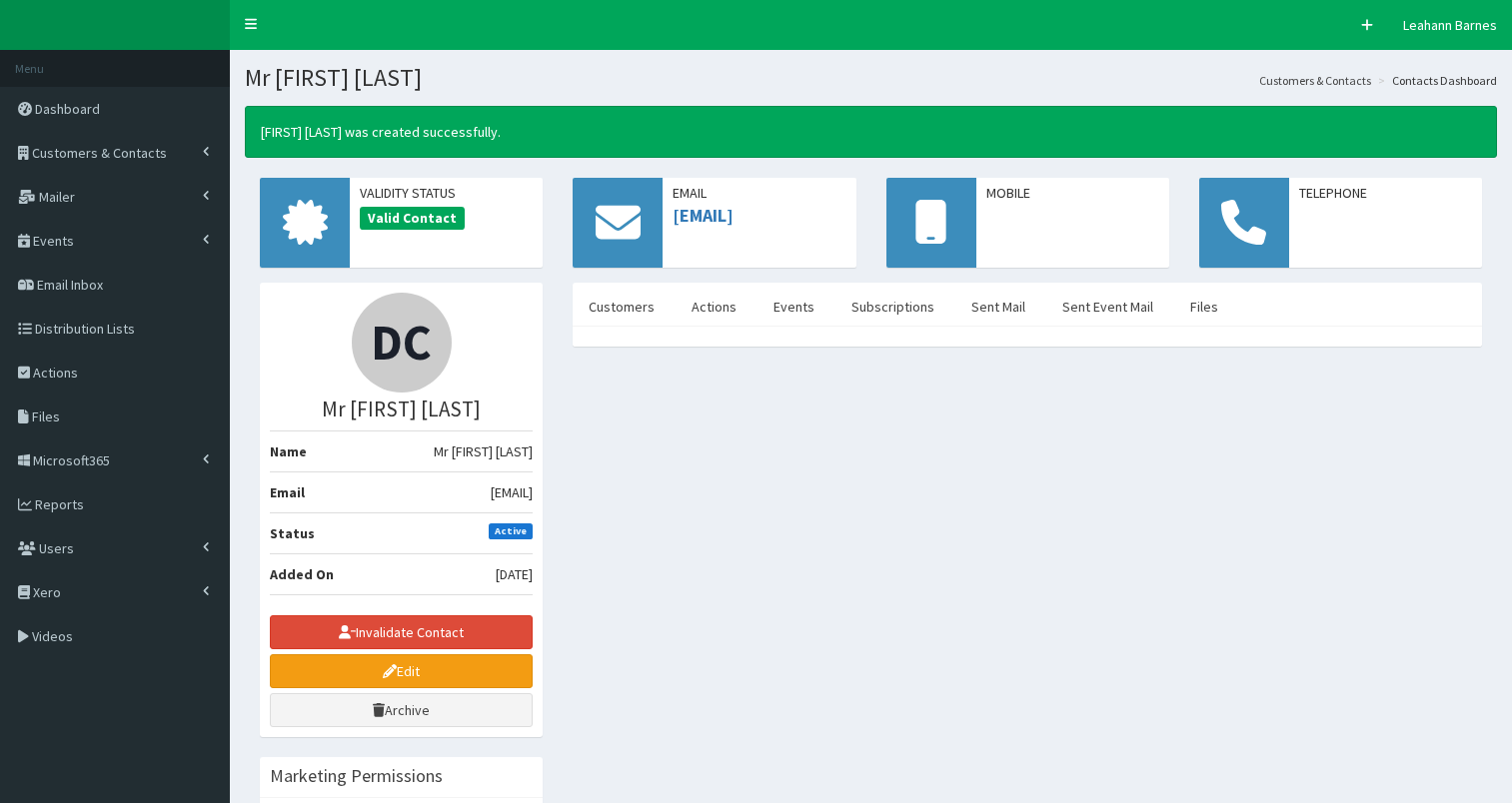 scroll, scrollTop: 0, scrollLeft: 0, axis: both 